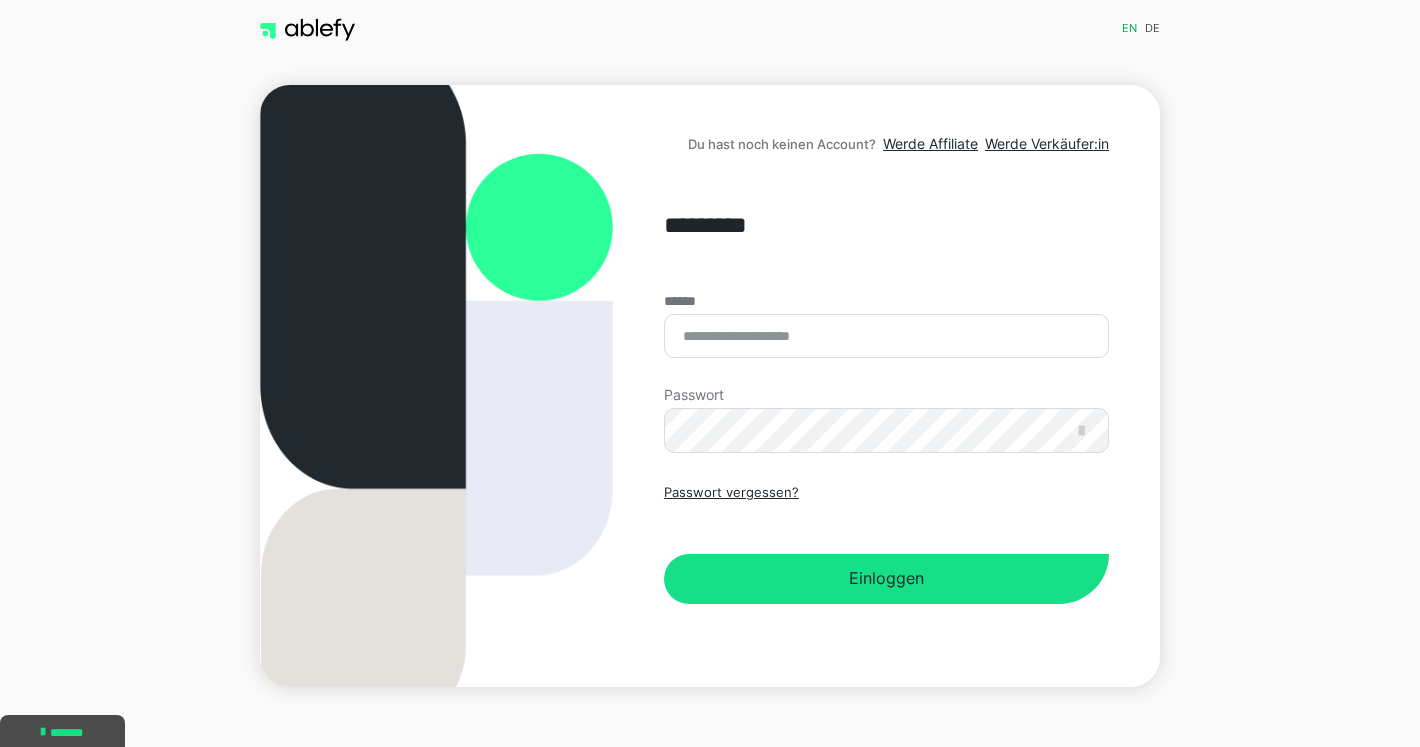 scroll, scrollTop: 0, scrollLeft: 0, axis: both 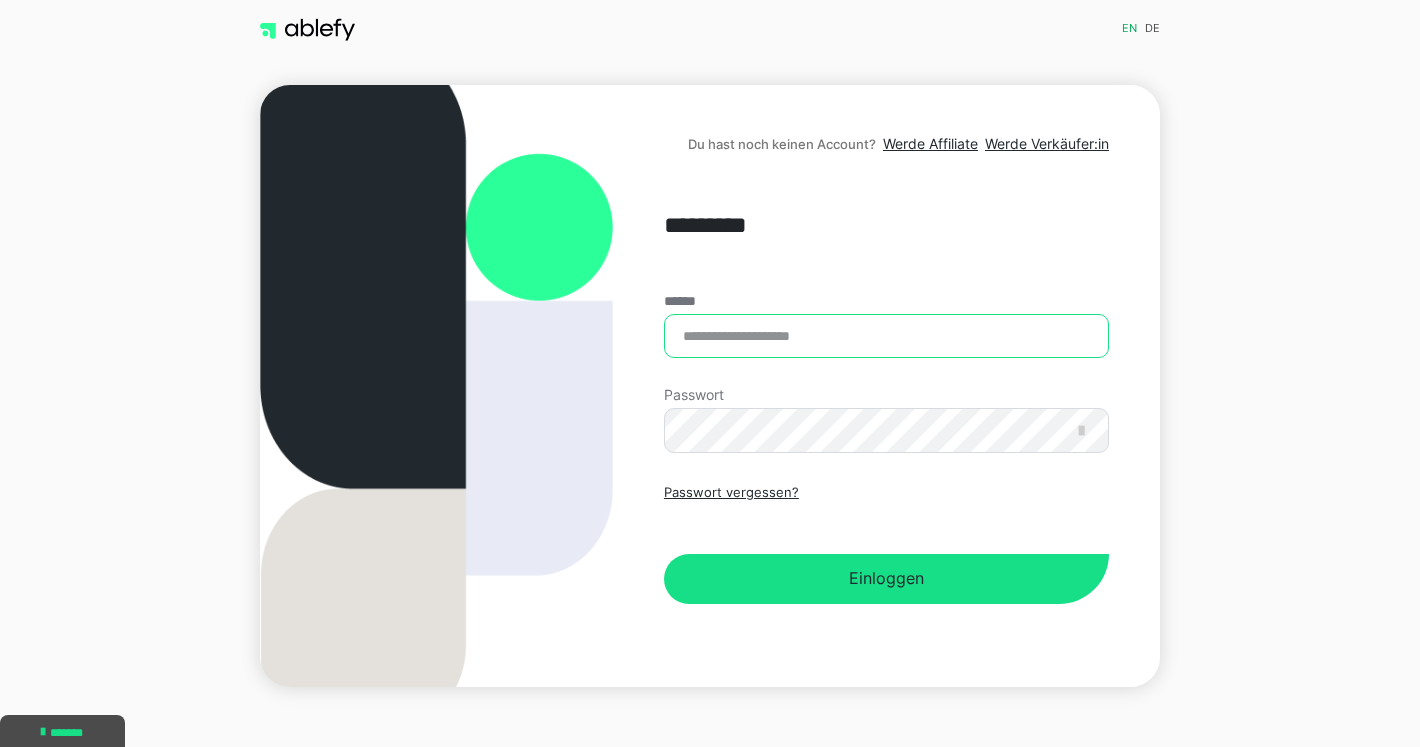 type on "**********" 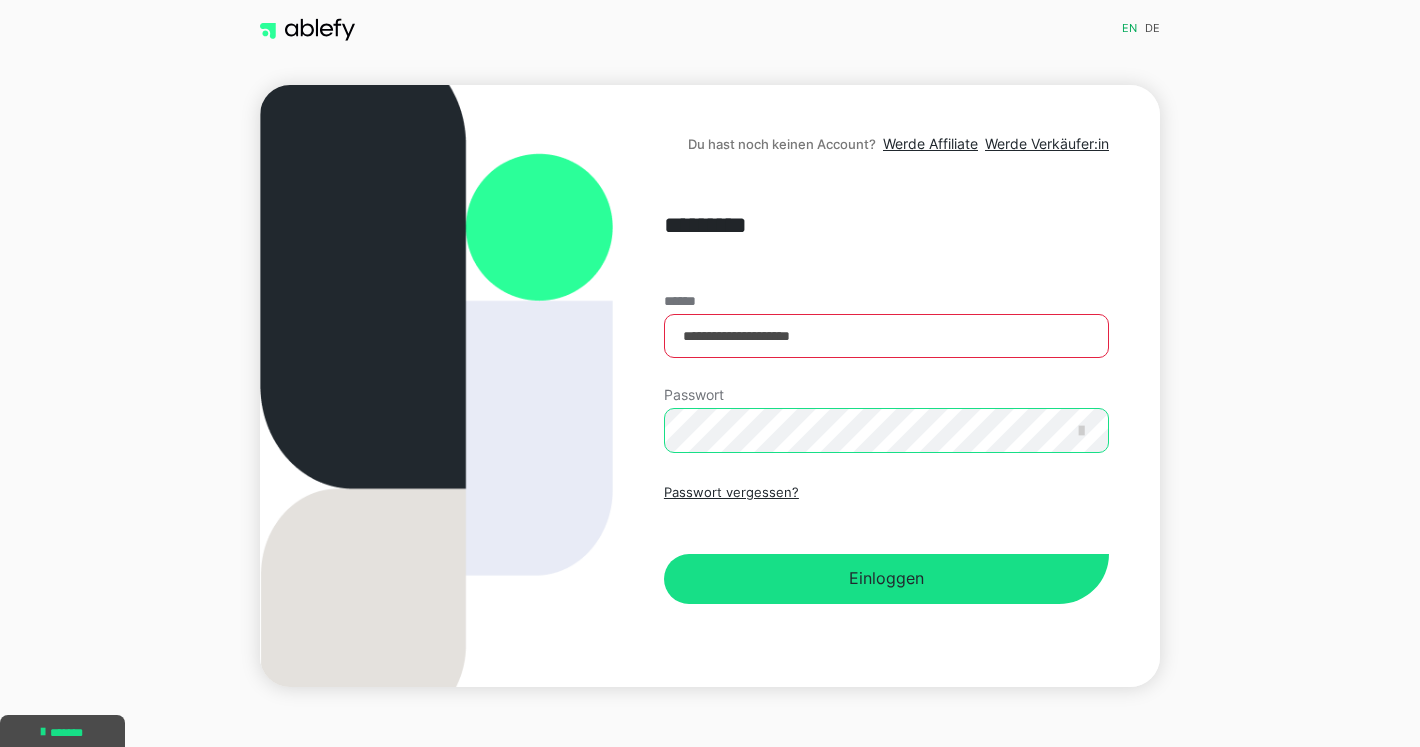 click on "Einloggen" at bounding box center [886, 579] 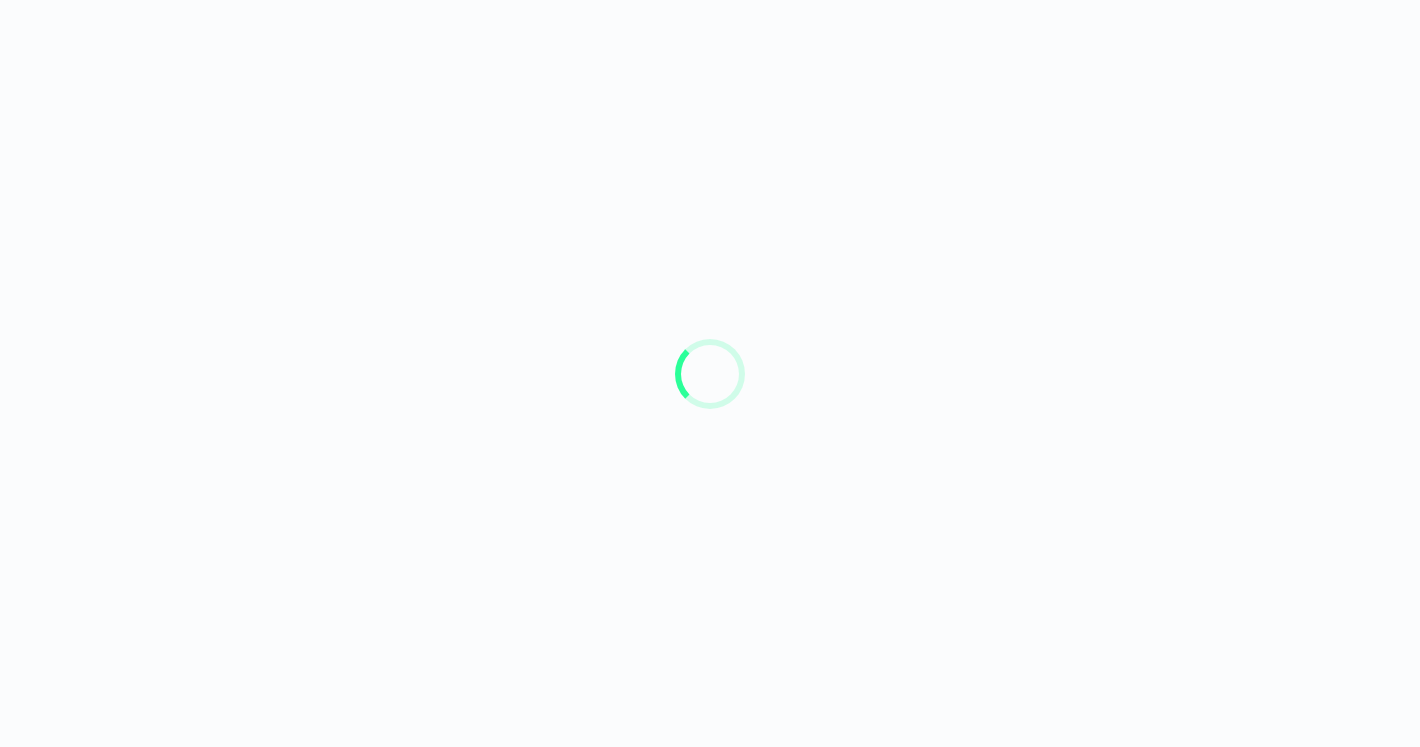 scroll, scrollTop: 0, scrollLeft: 0, axis: both 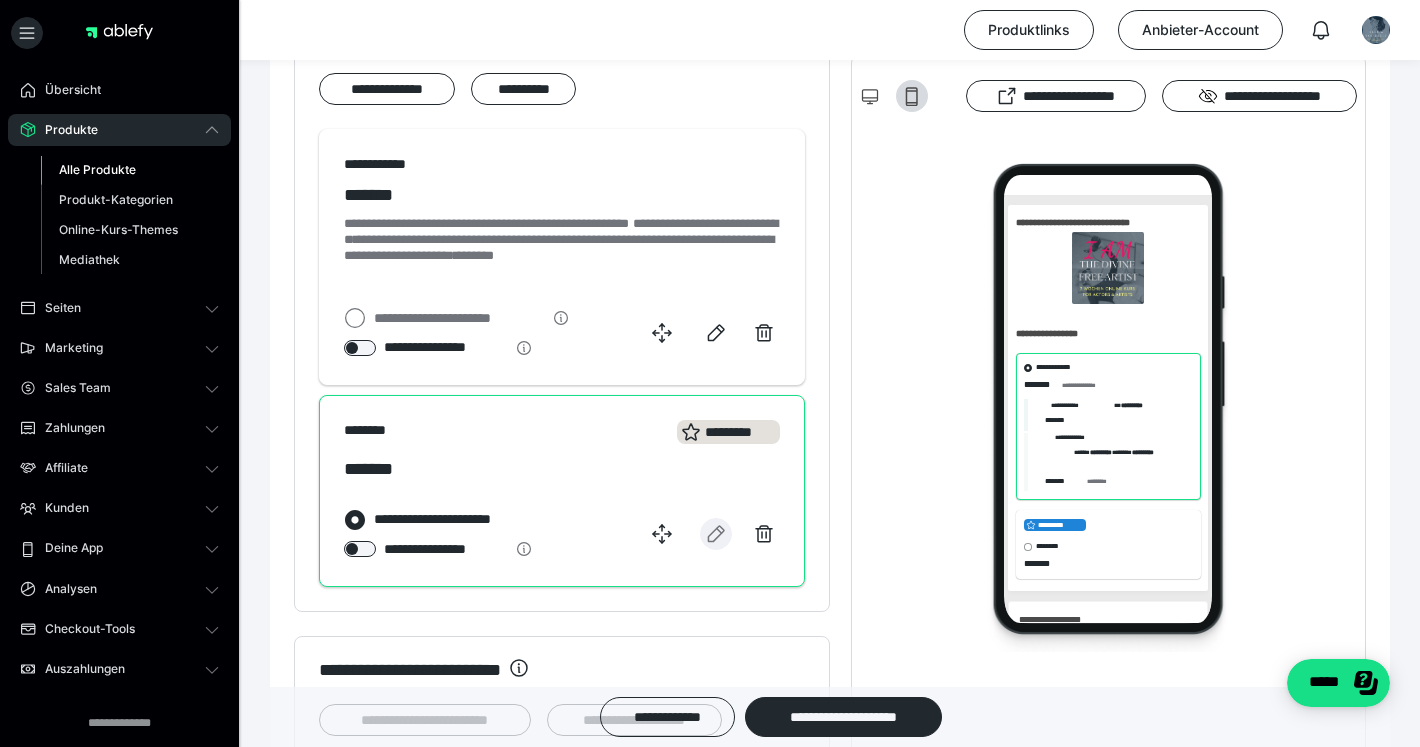 click 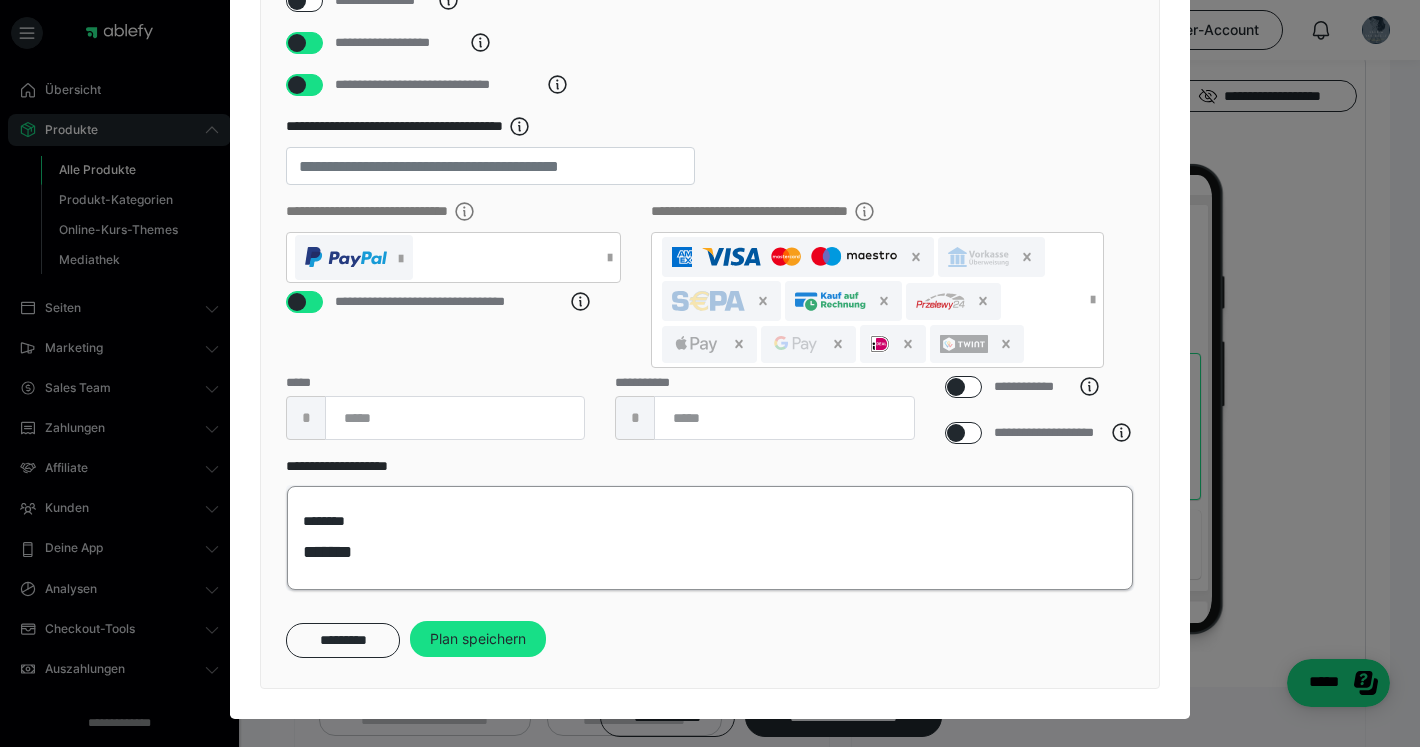 scroll, scrollTop: 365, scrollLeft: 0, axis: vertical 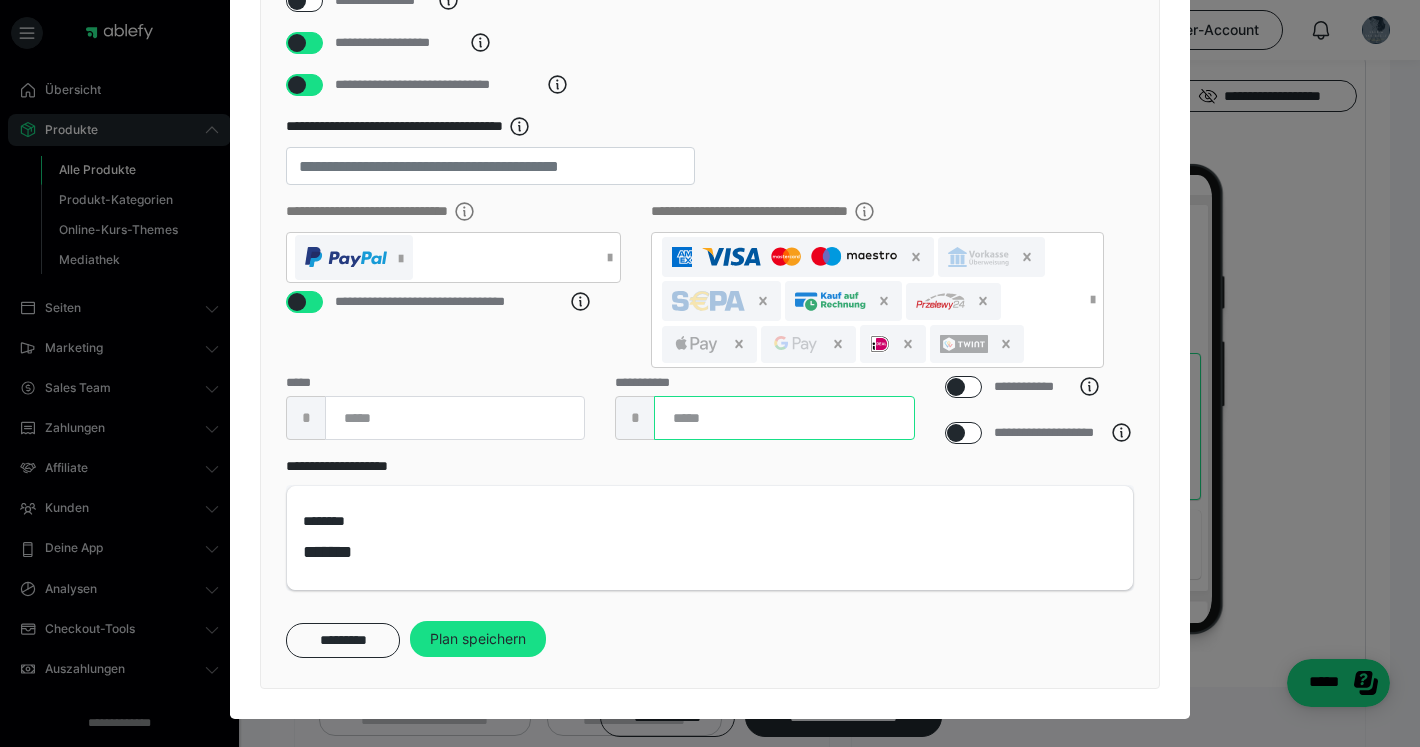 click at bounding box center [784, 418] 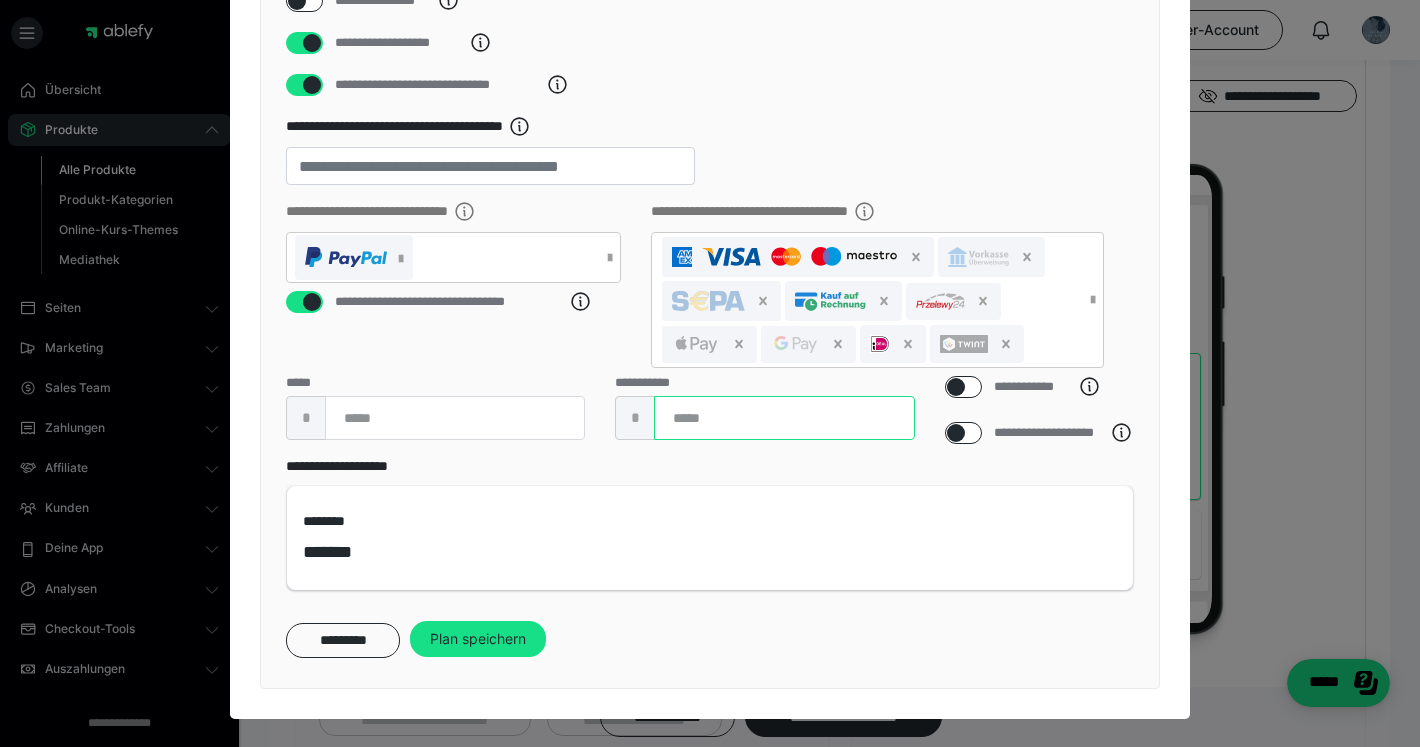 type on "*" 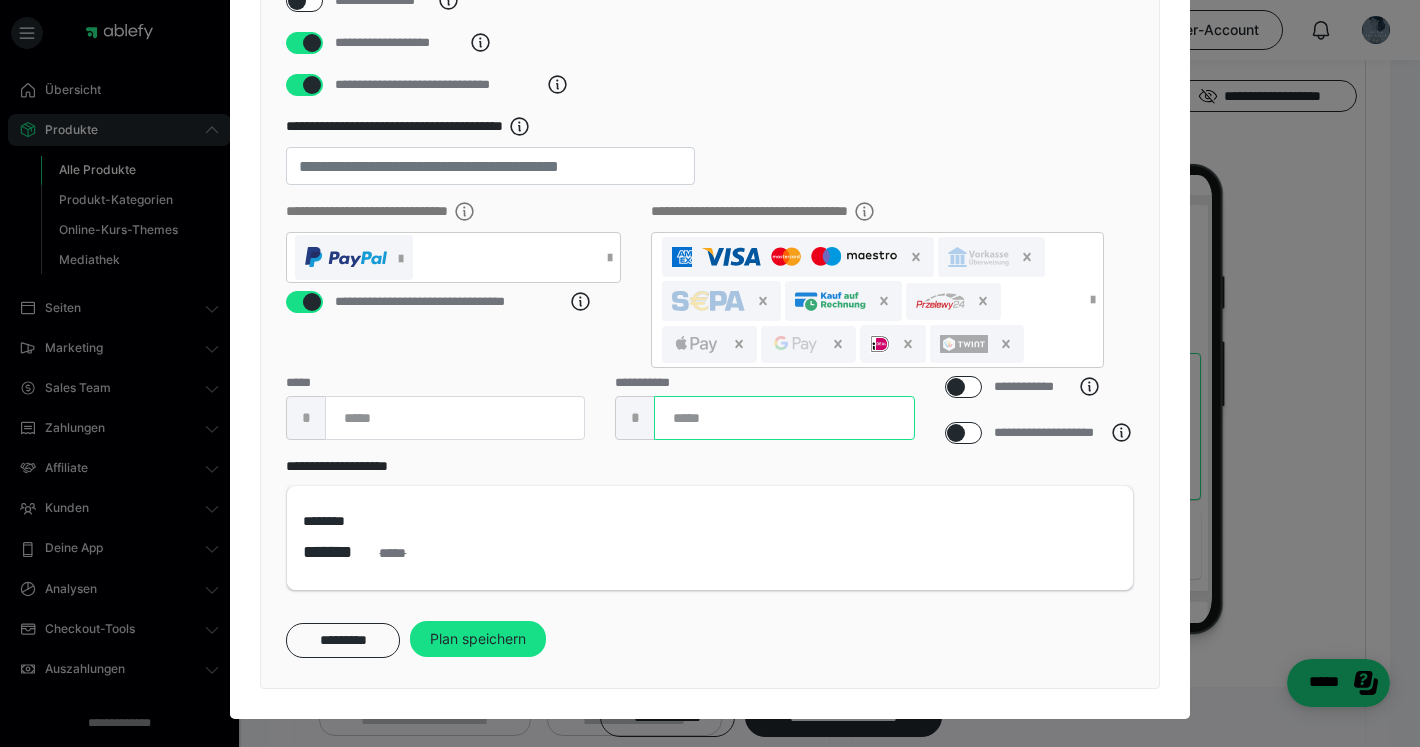 type on "***" 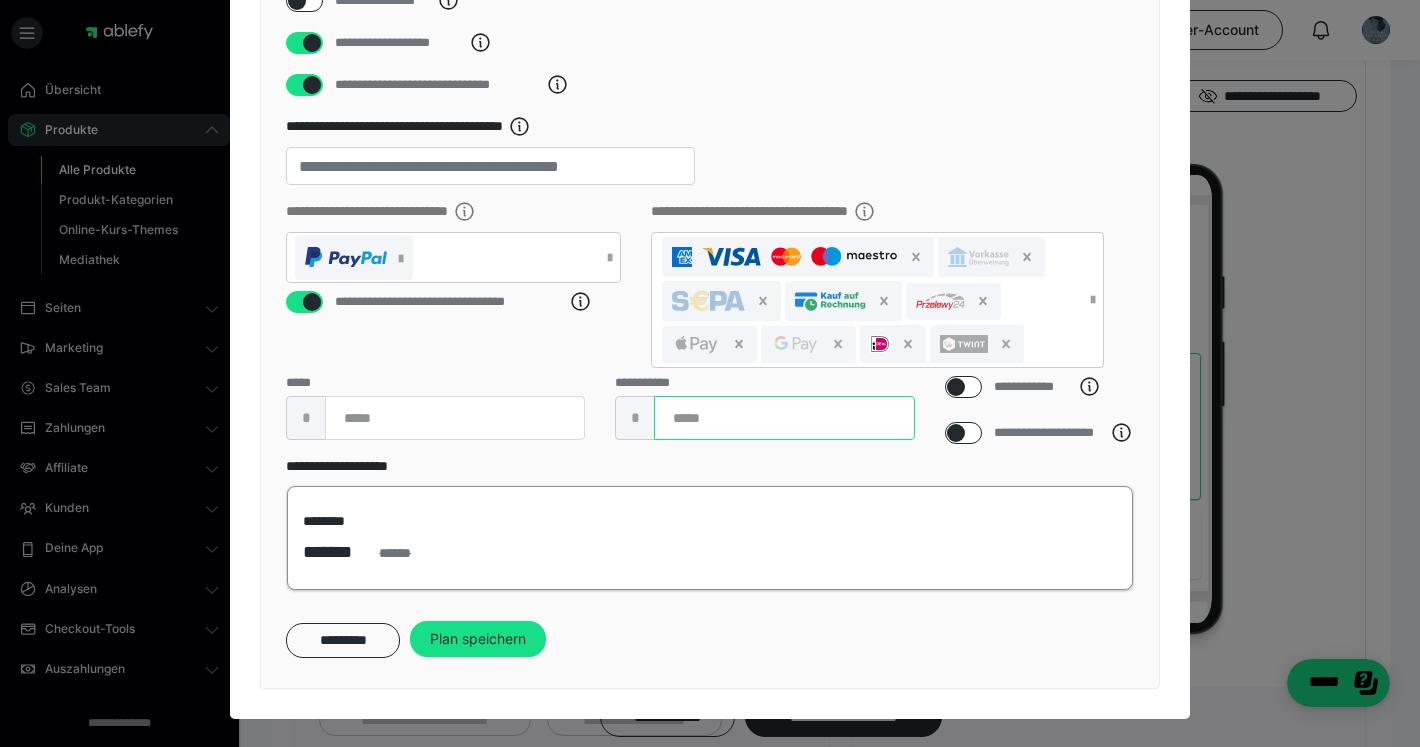 type on "*" 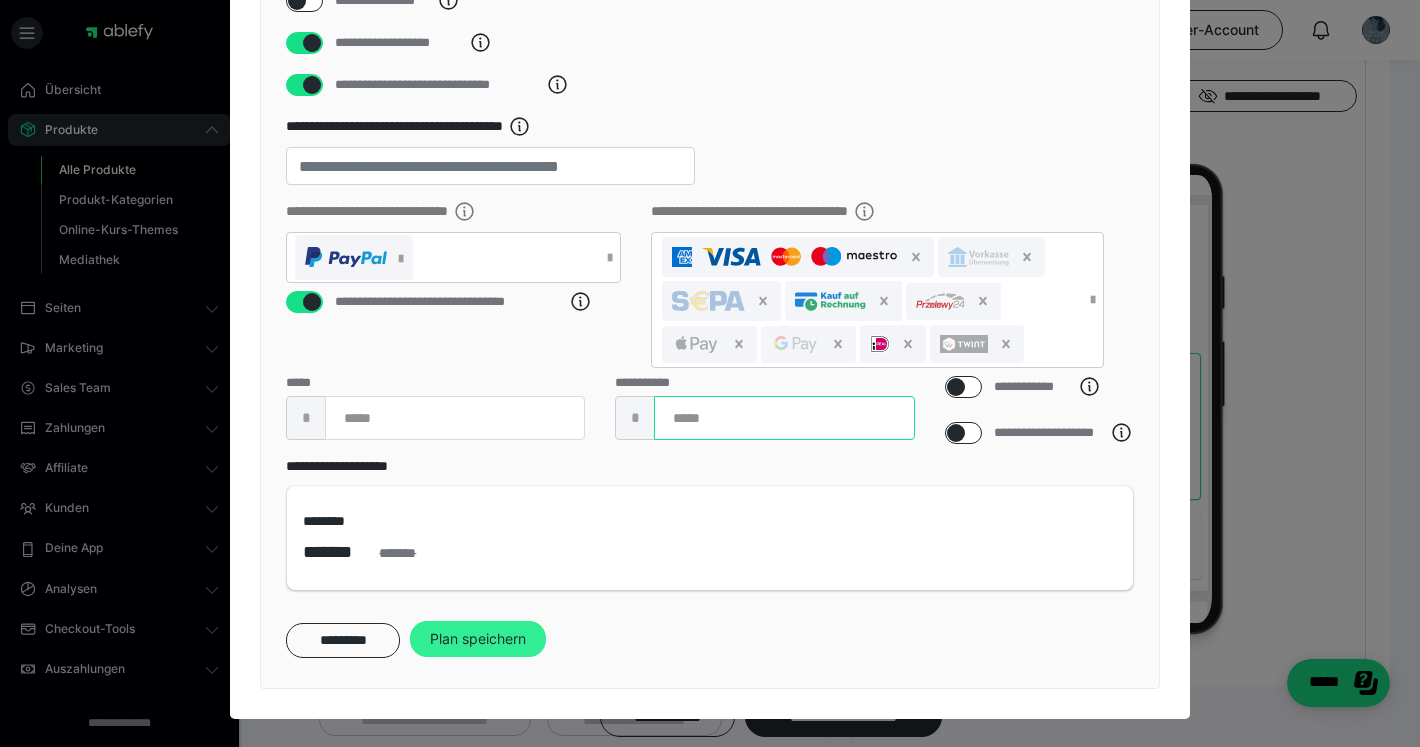 type on "***" 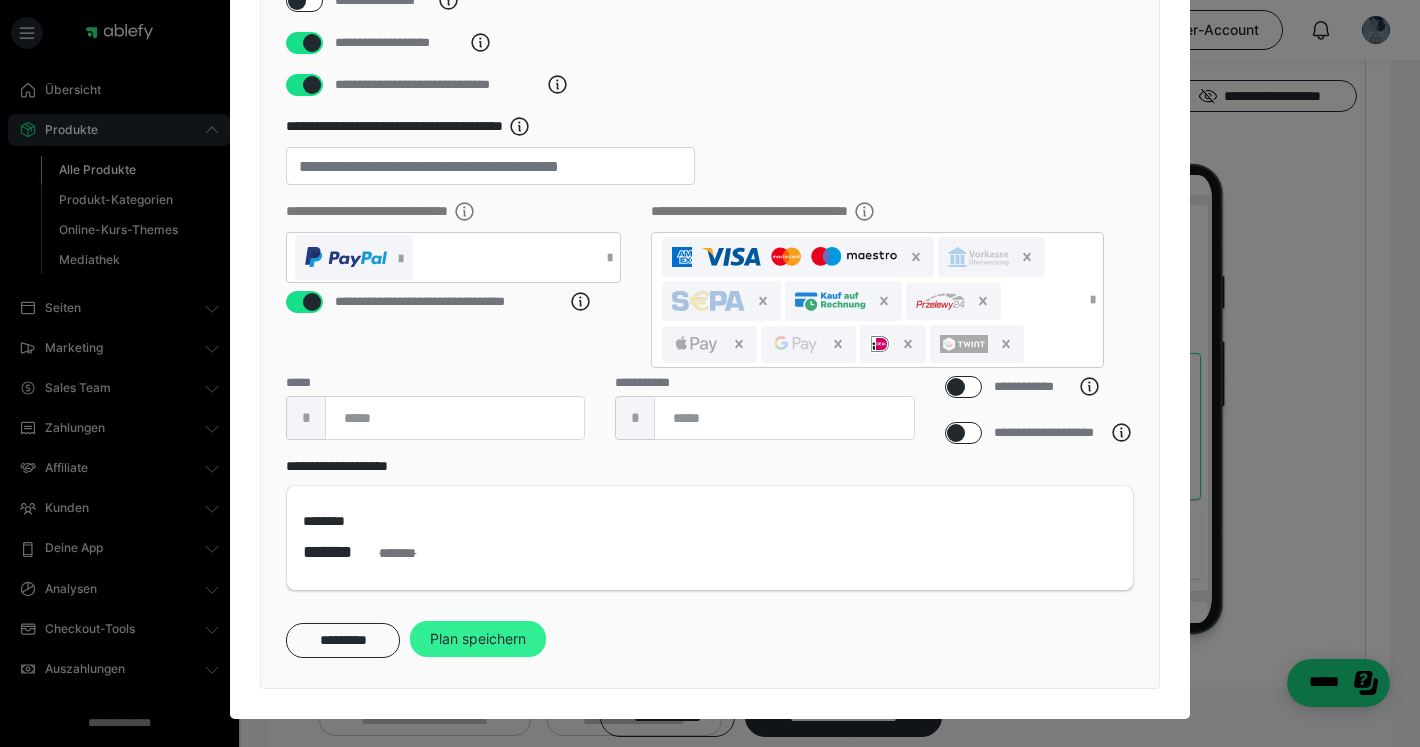 click on "Plan speichern" at bounding box center (478, 639) 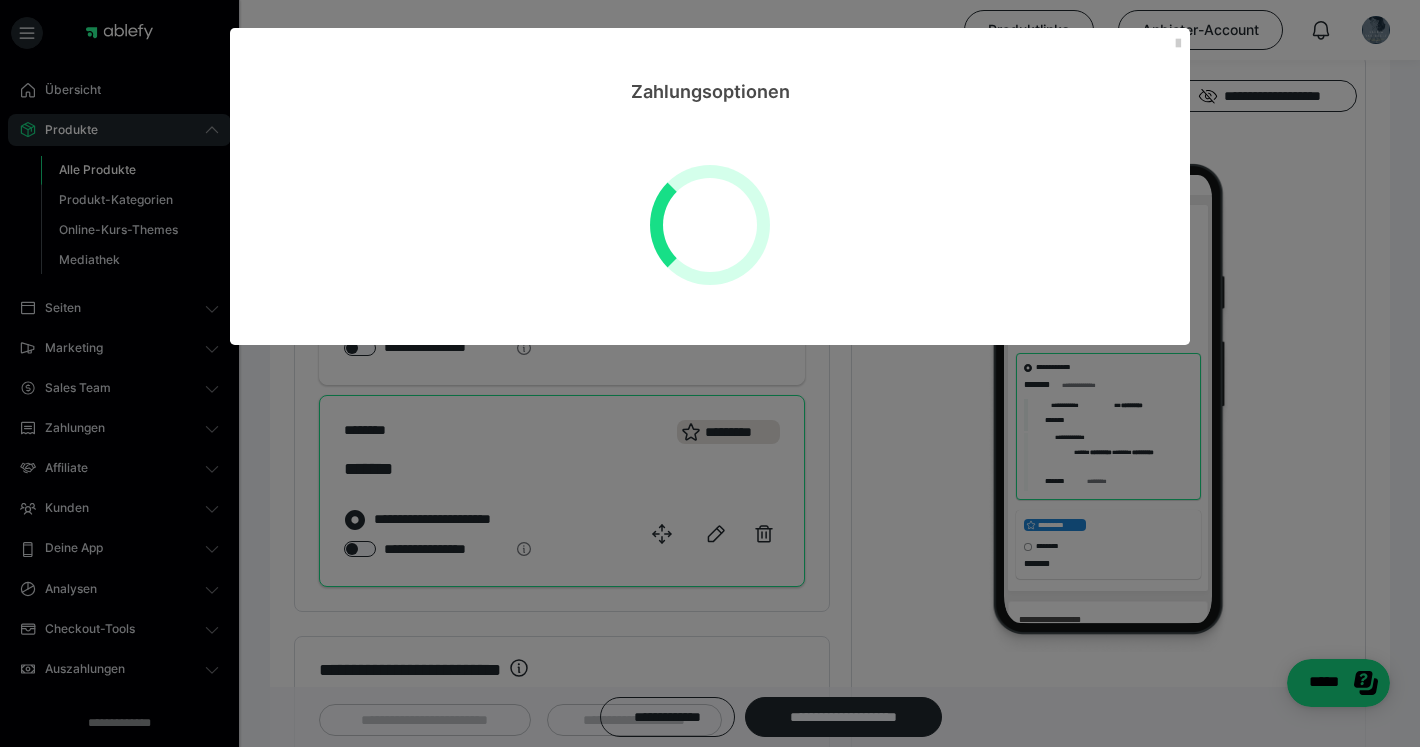 scroll, scrollTop: 0, scrollLeft: 0, axis: both 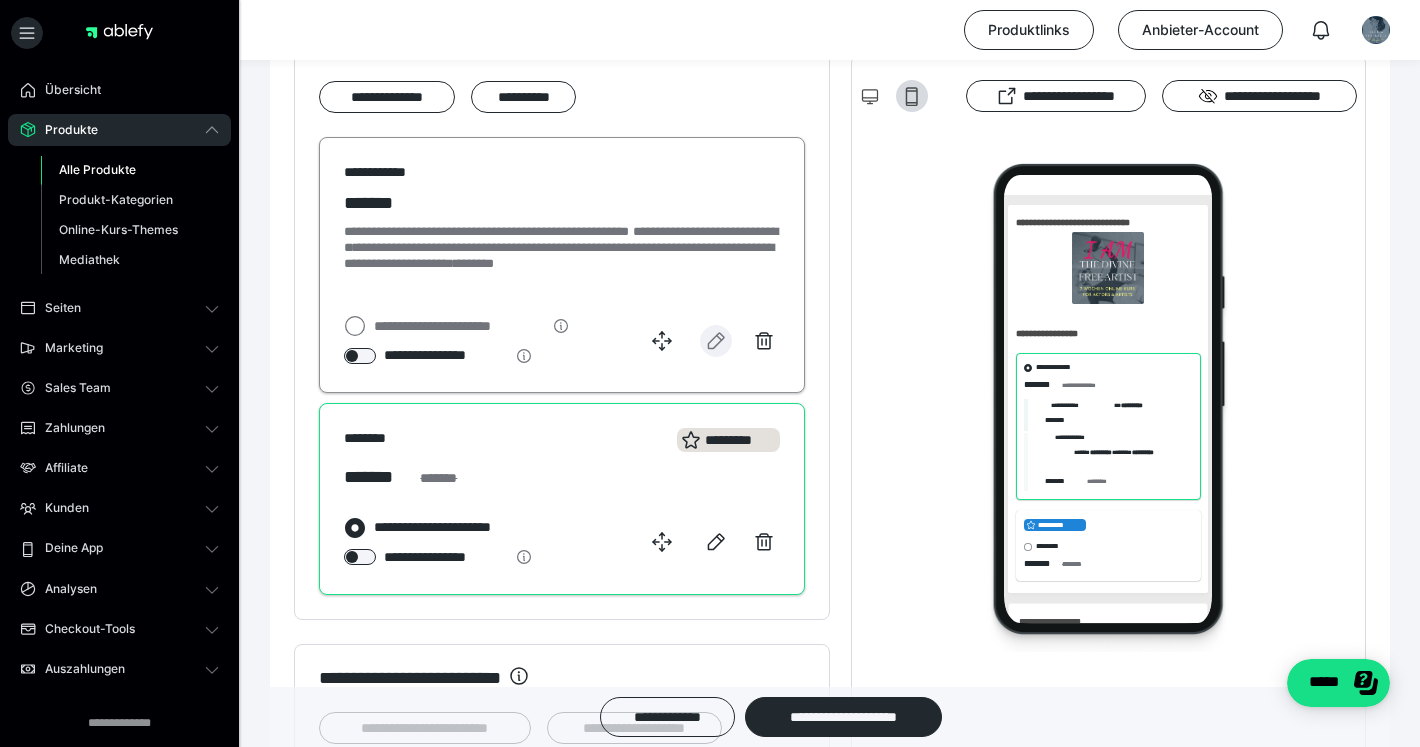 click 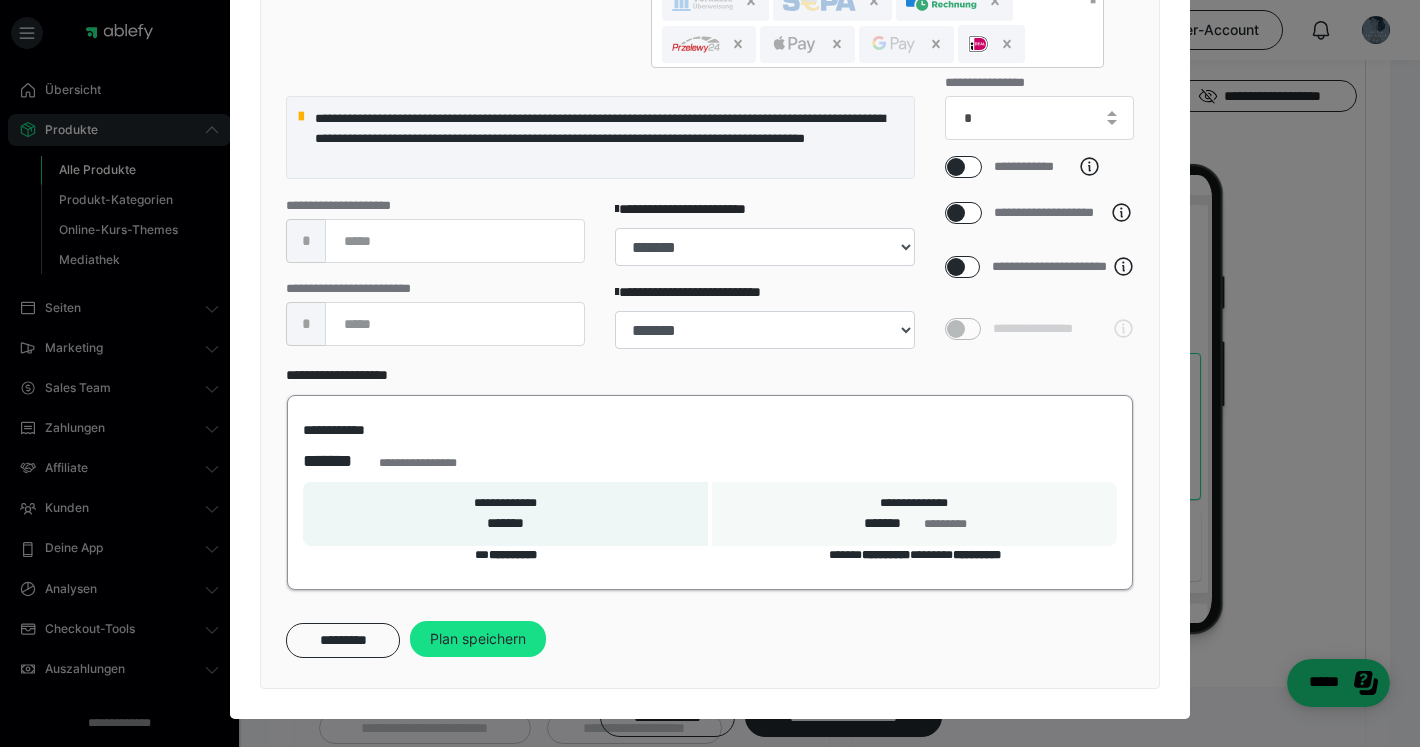 scroll, scrollTop: 597, scrollLeft: 0, axis: vertical 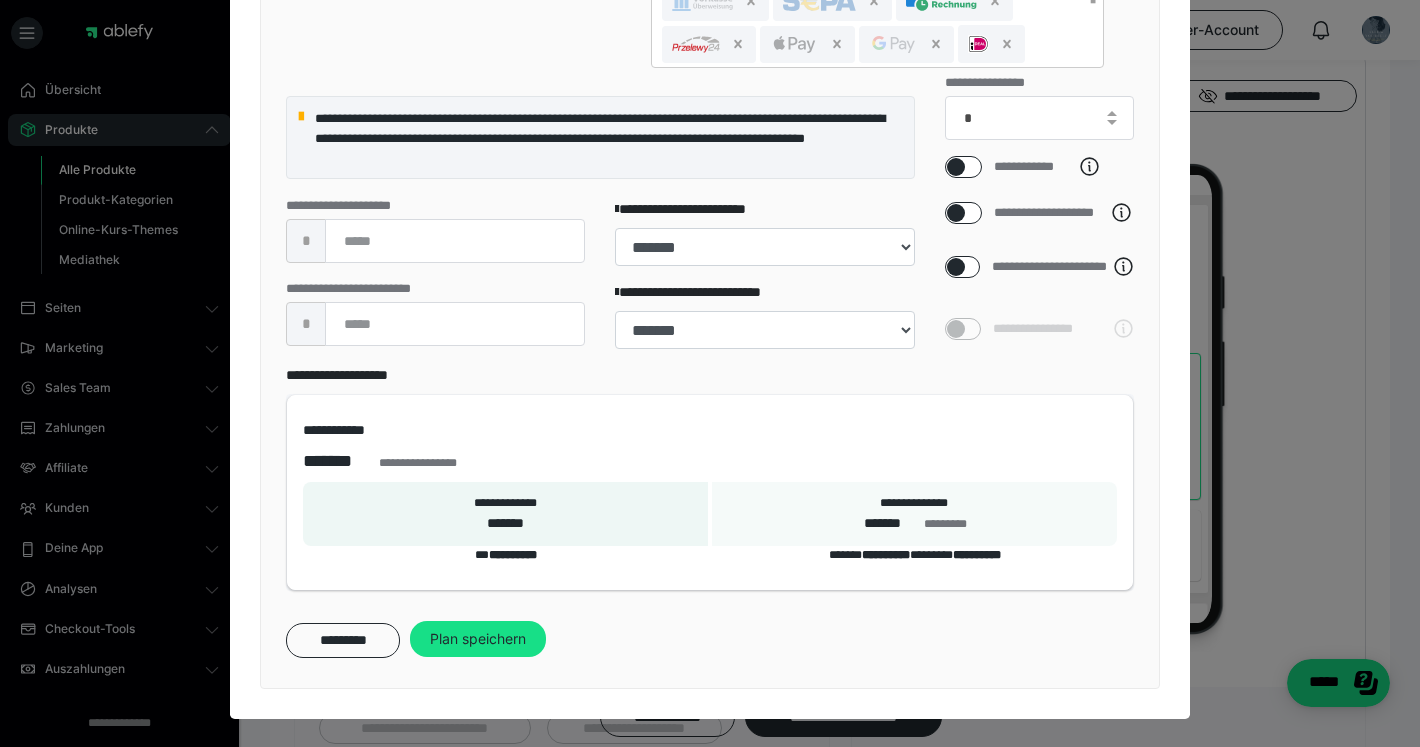 click on "**********" at bounding box center (710, 373) 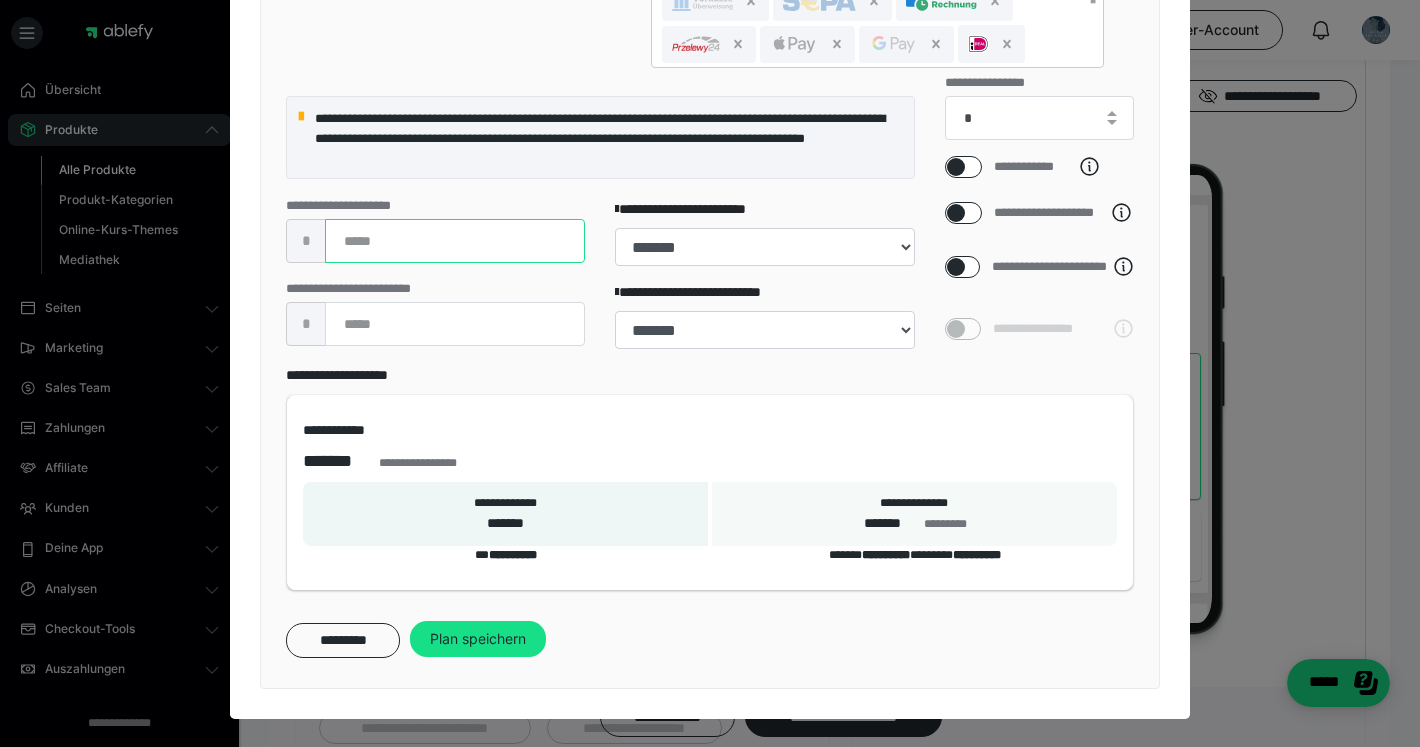 drag, startPoint x: 400, startPoint y: 273, endPoint x: 365, endPoint y: 267, distance: 35.510563 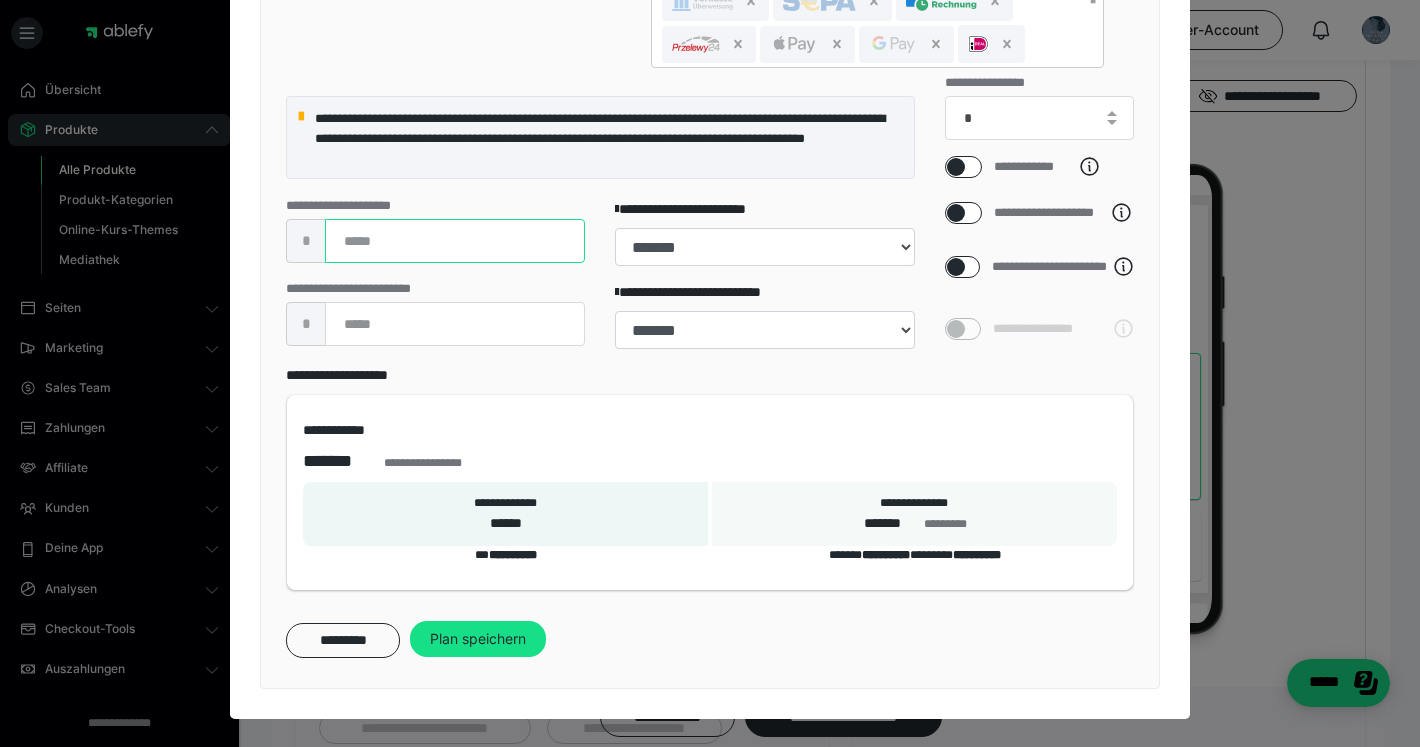 type on "*" 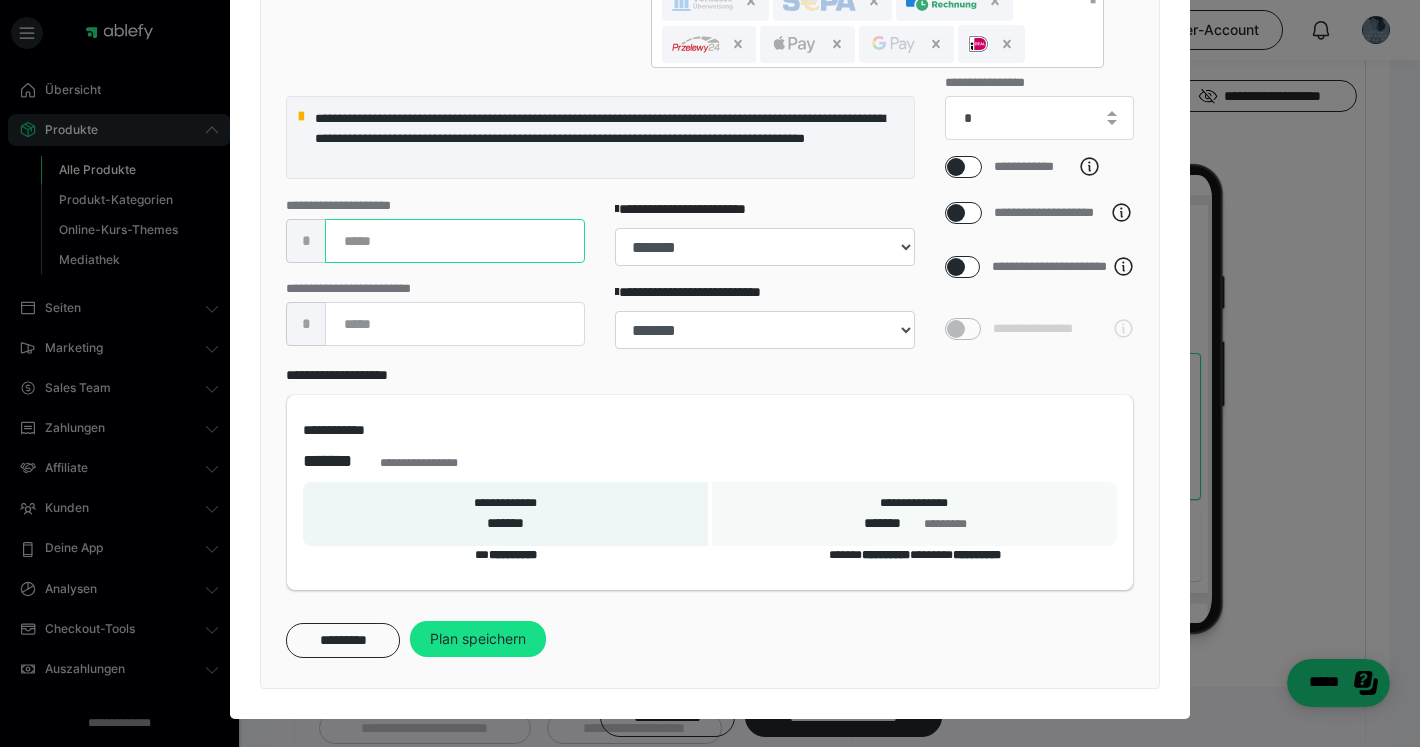 type on "***" 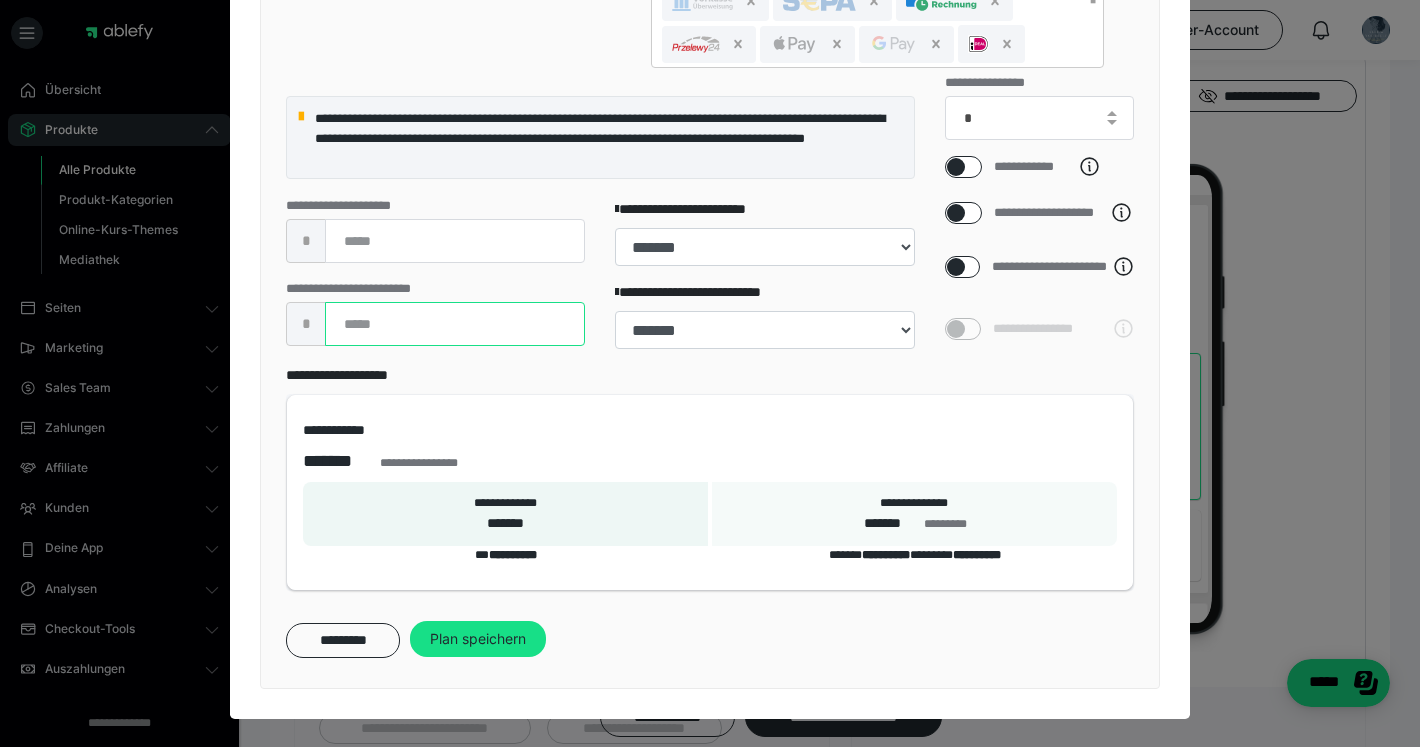 drag, startPoint x: 381, startPoint y: 352, endPoint x: 365, endPoint y: 352, distance: 16 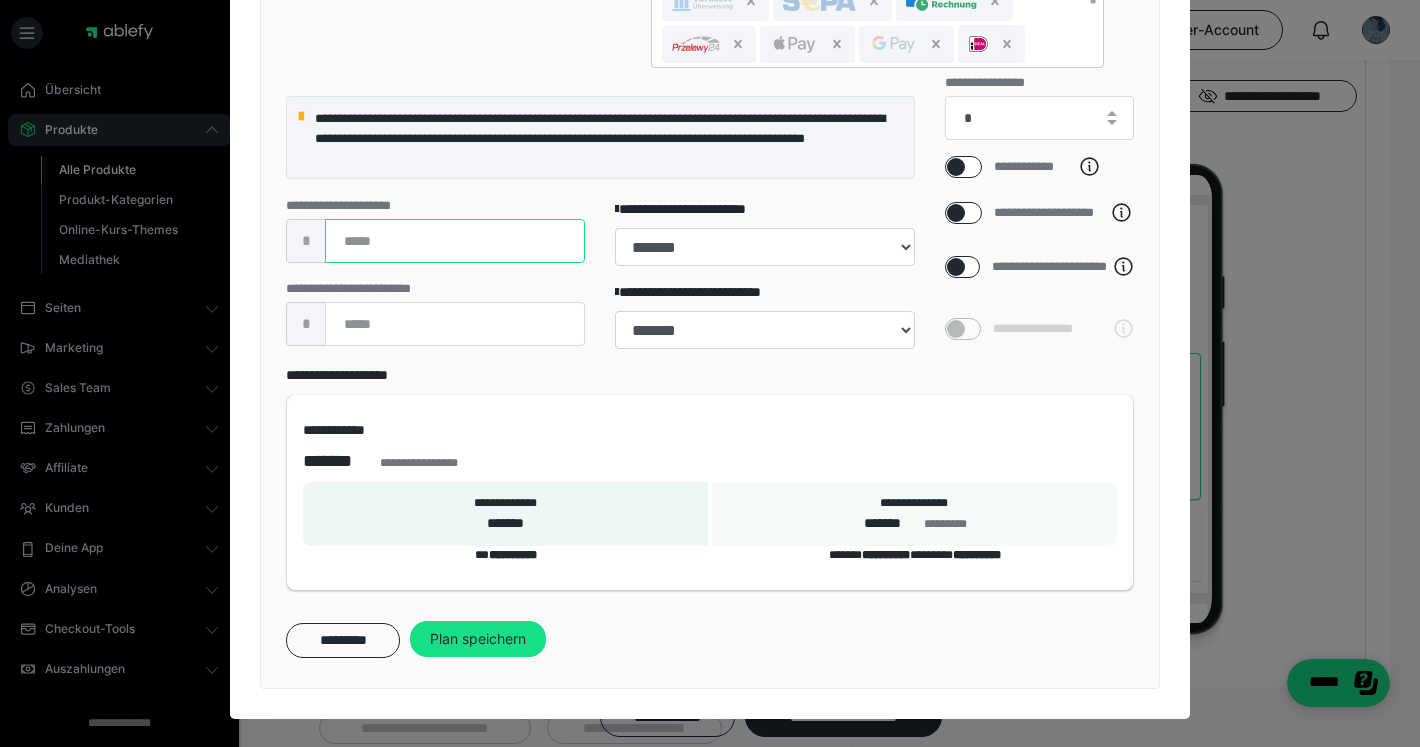 drag, startPoint x: 393, startPoint y: 264, endPoint x: 347, endPoint y: 264, distance: 46 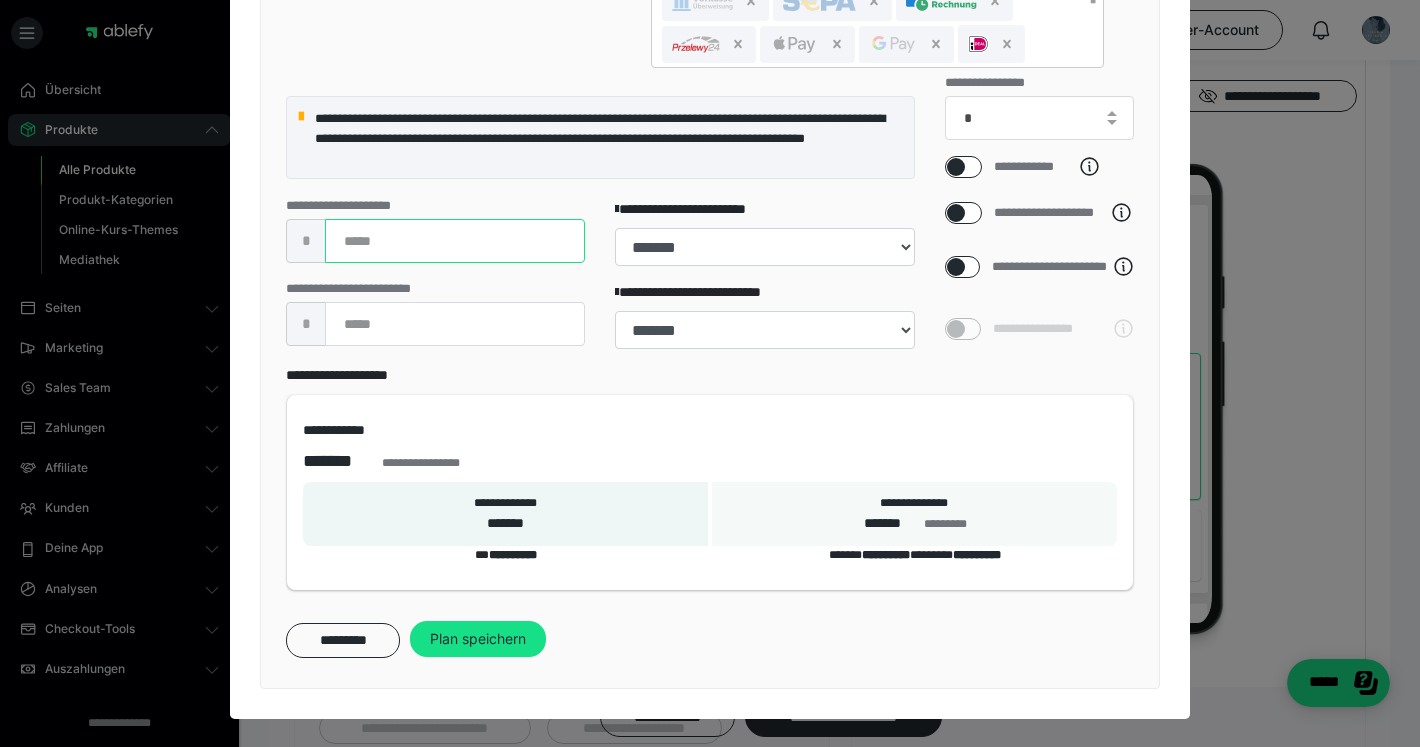 type on "***" 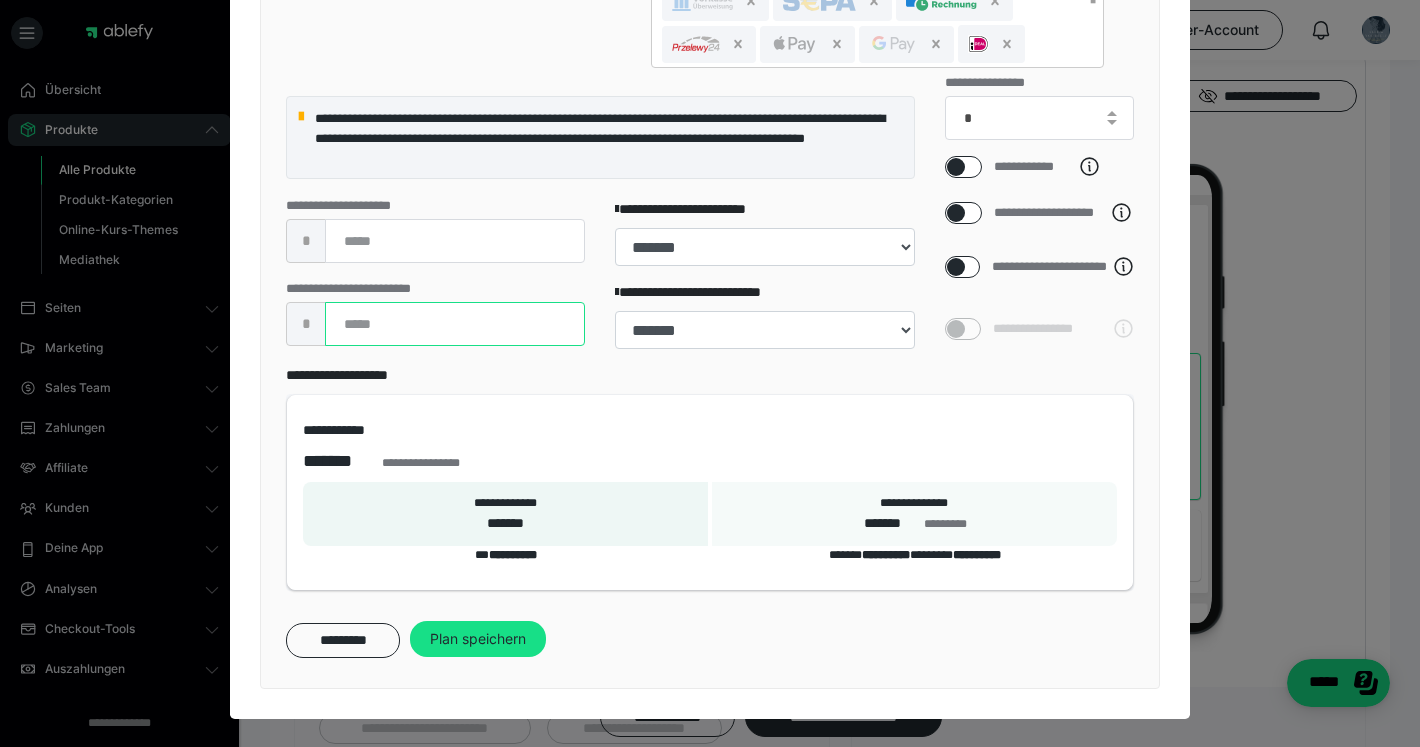 drag, startPoint x: 390, startPoint y: 357, endPoint x: 344, endPoint y: 356, distance: 46.010868 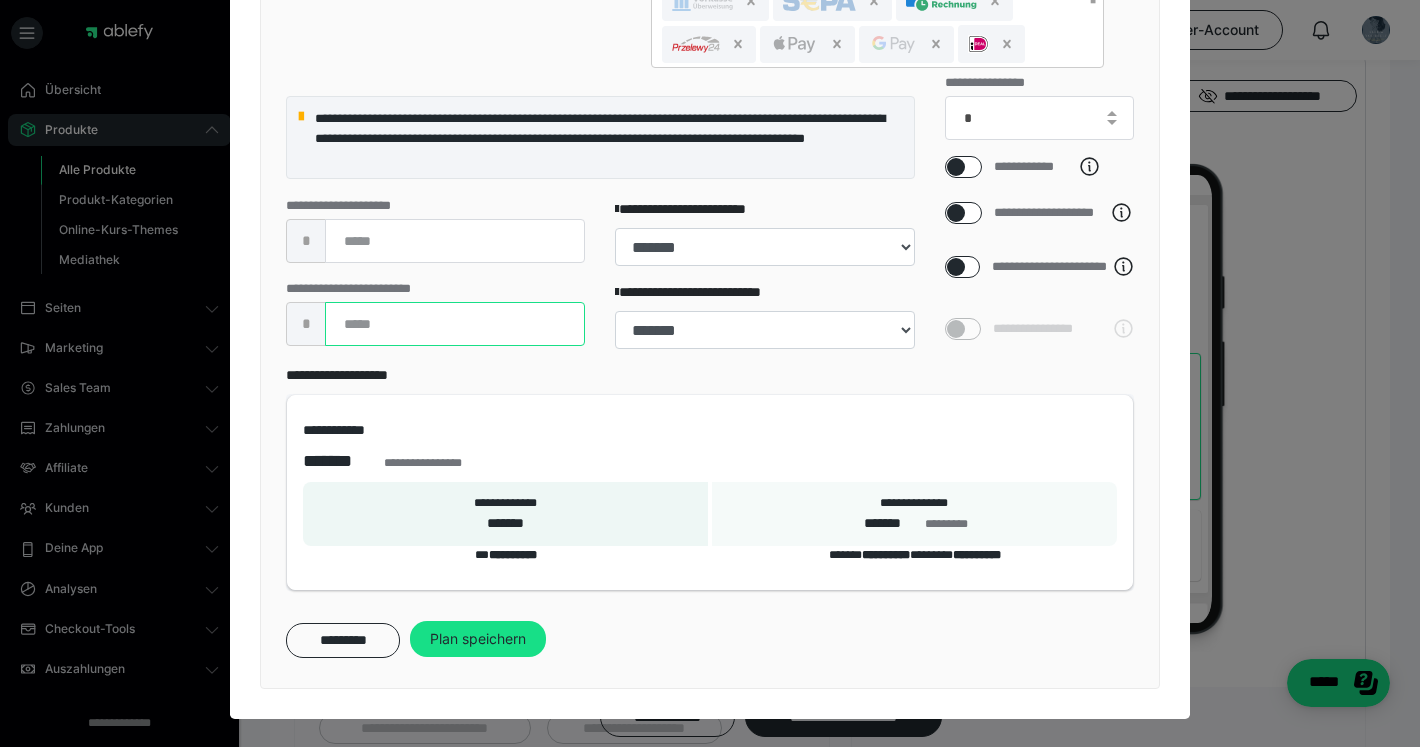 type on "***" 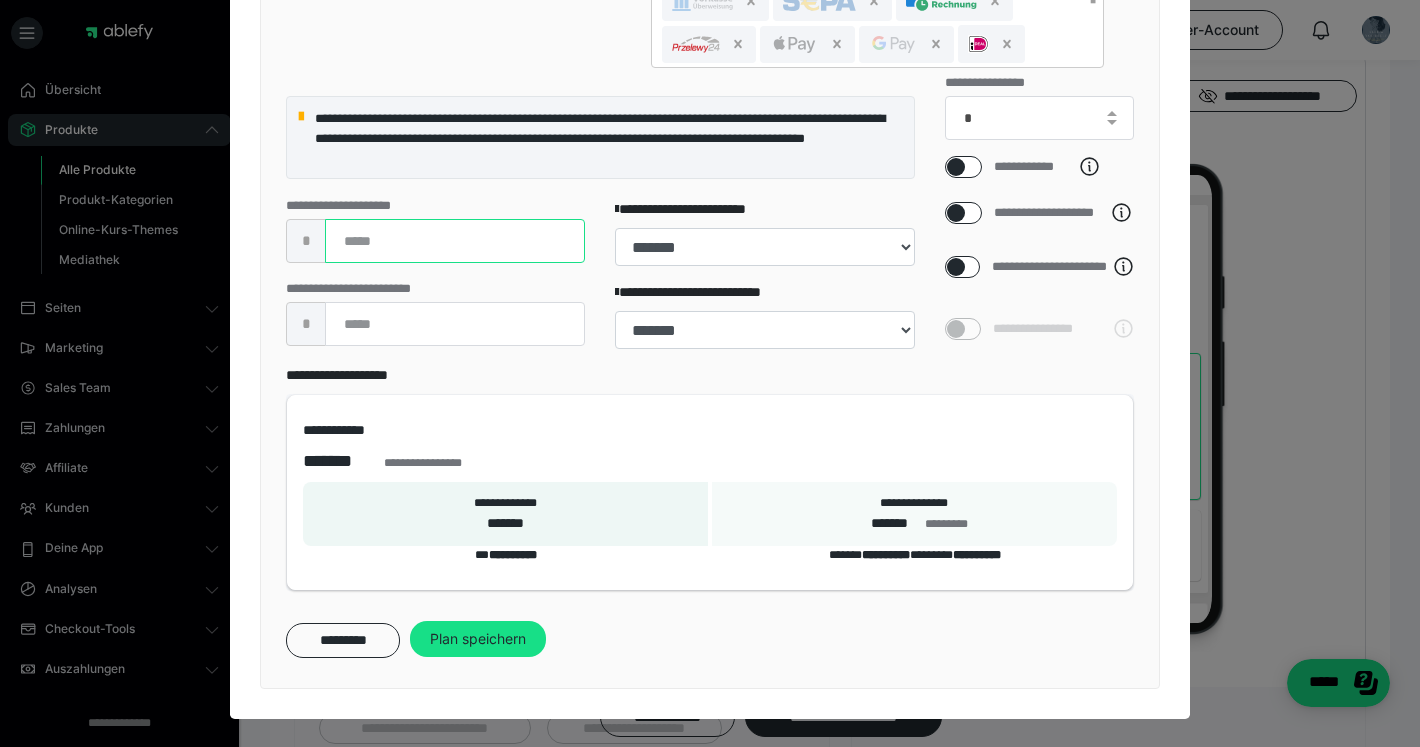 click on "***" at bounding box center [455, 241] 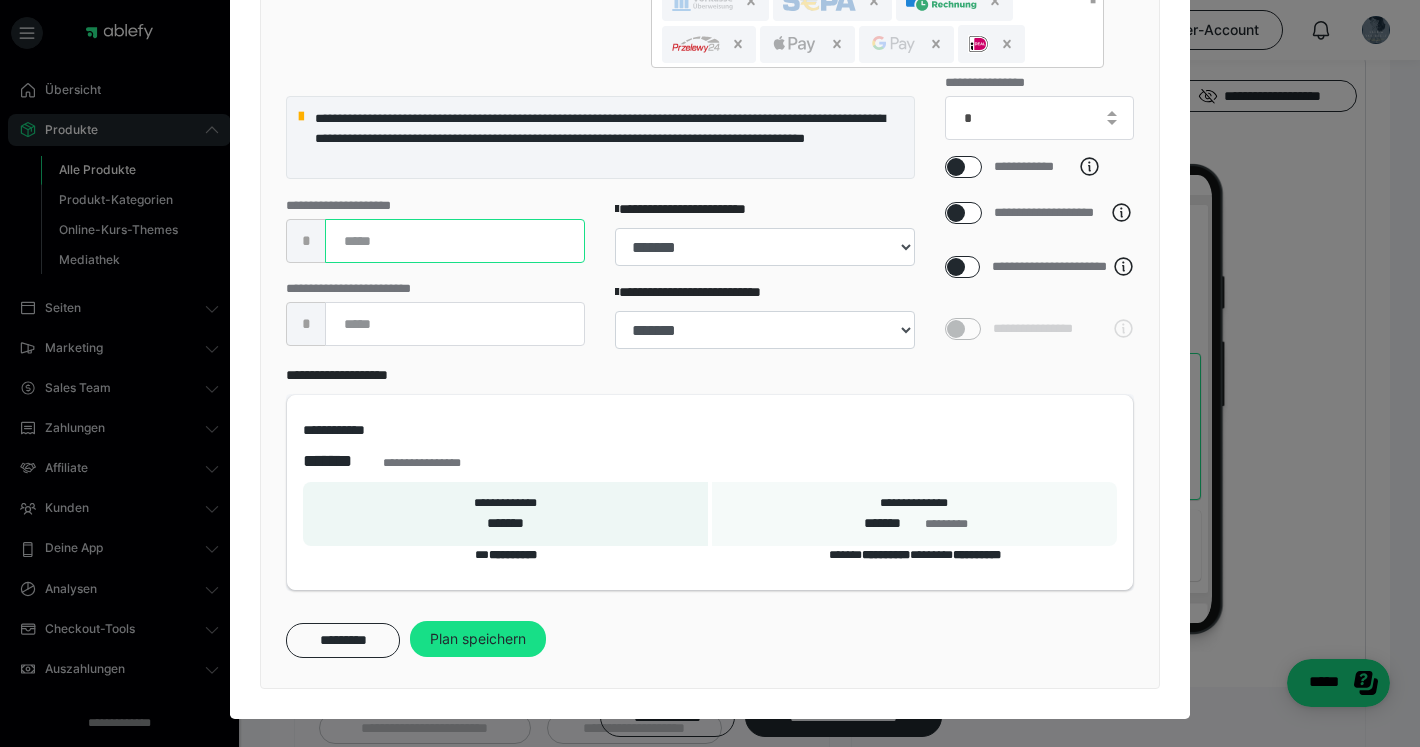 type on "***" 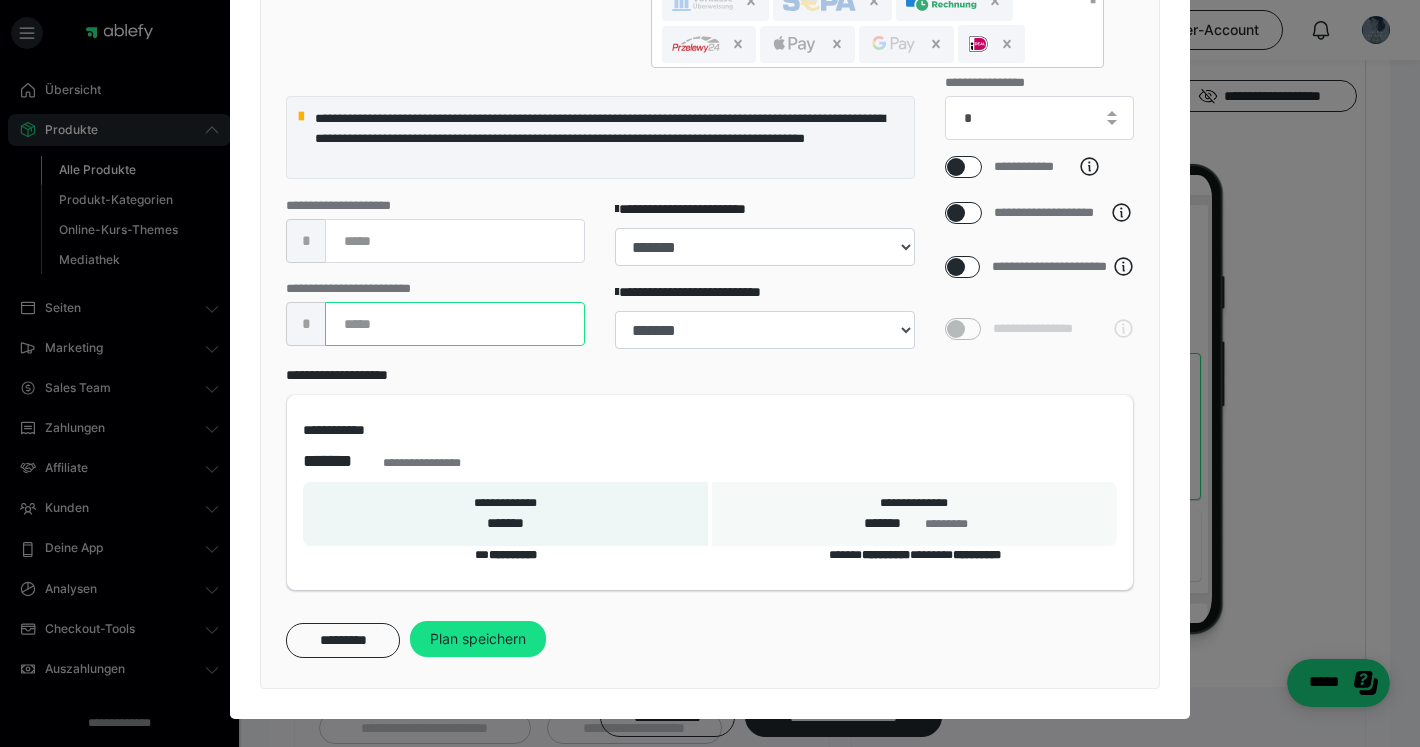 click on "***" at bounding box center [455, 324] 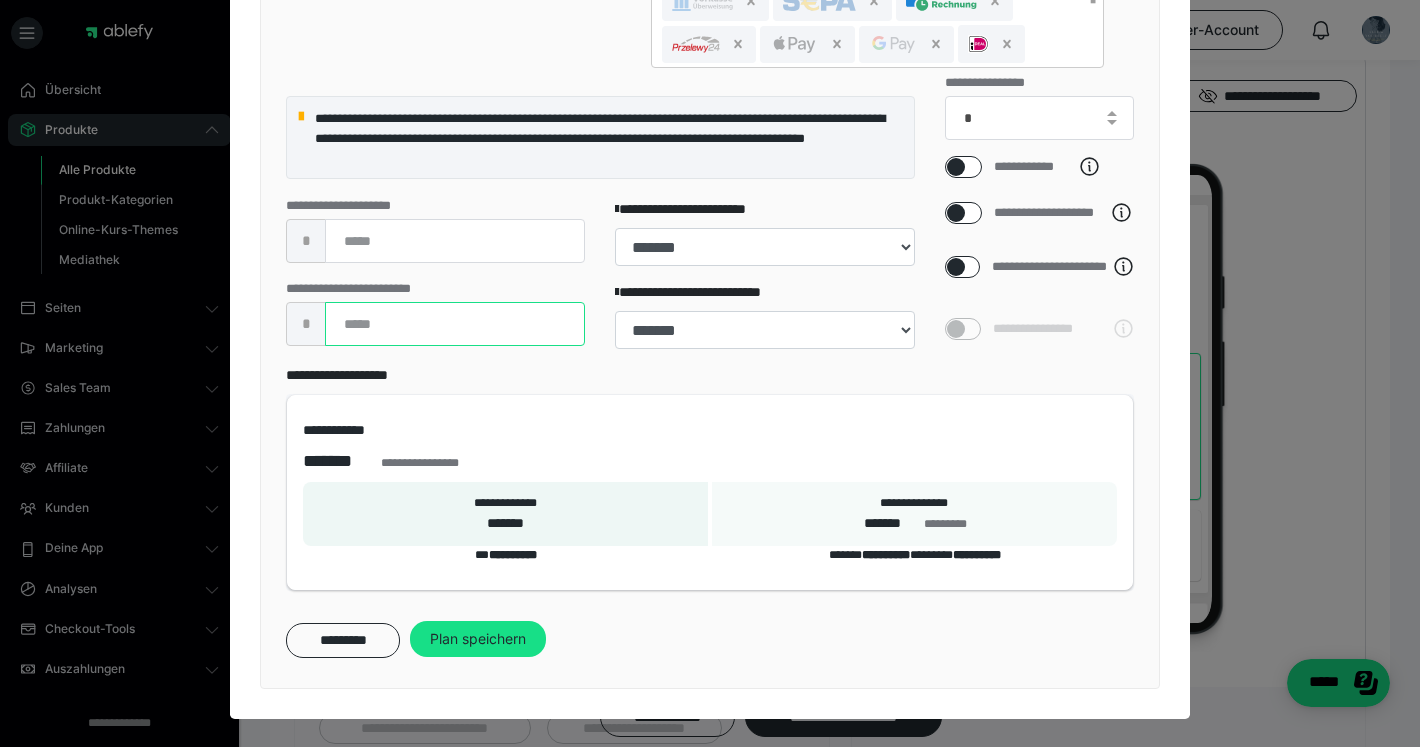 type on "***" 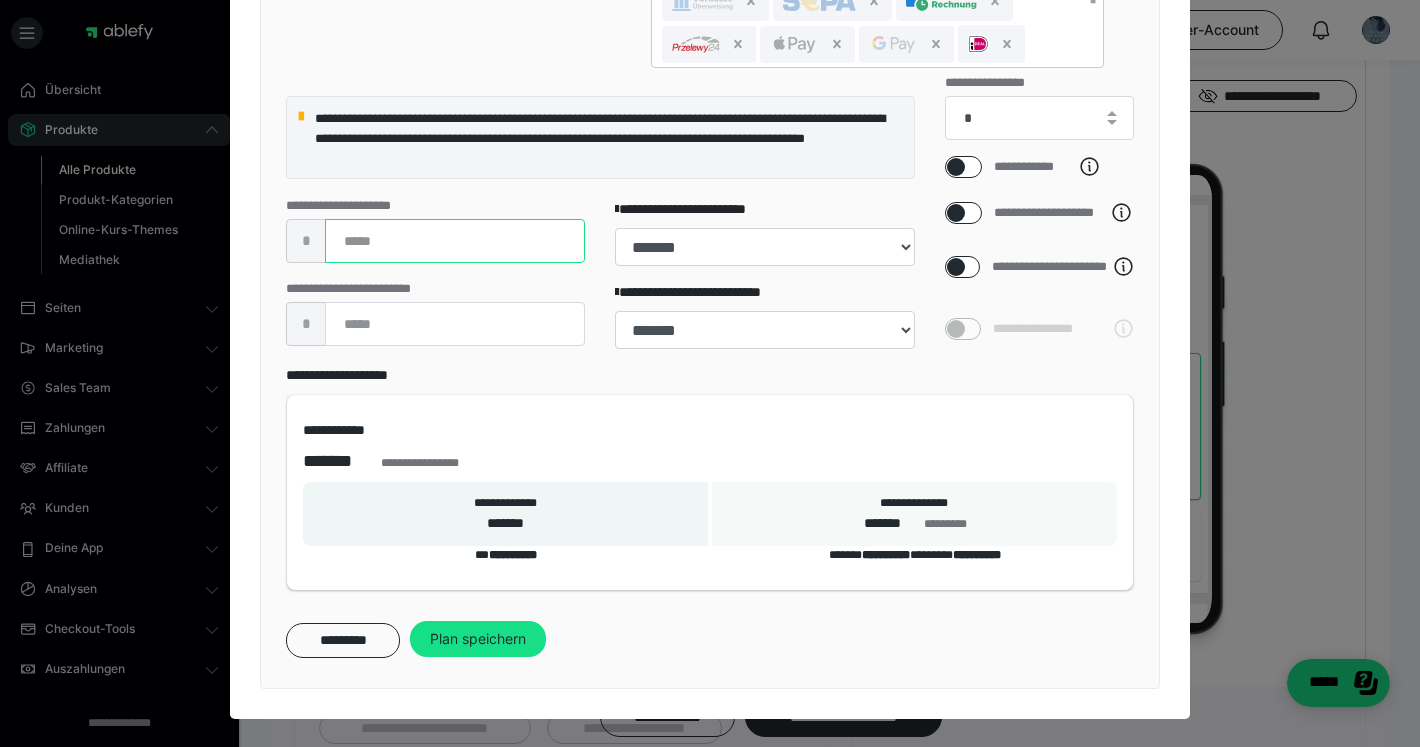 click on "***" at bounding box center (455, 241) 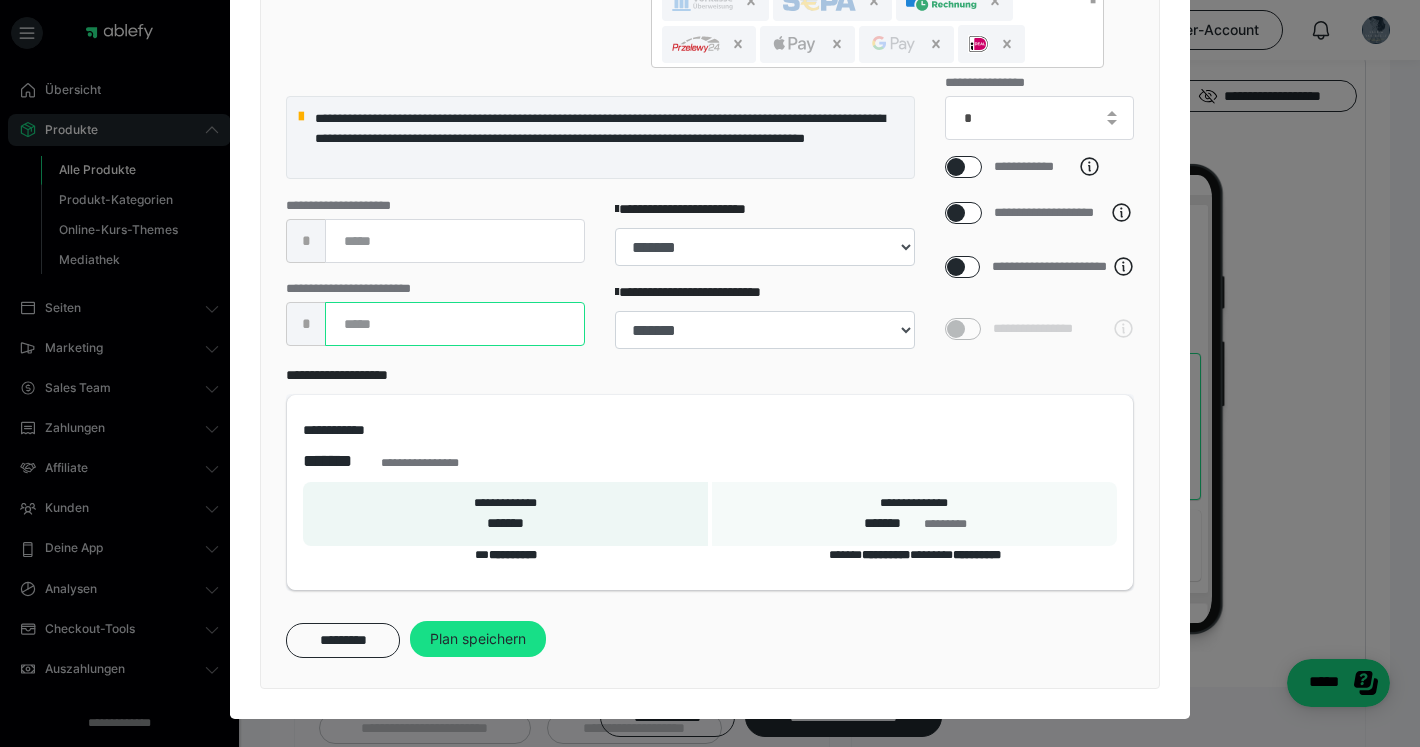 click on "***" at bounding box center (455, 324) 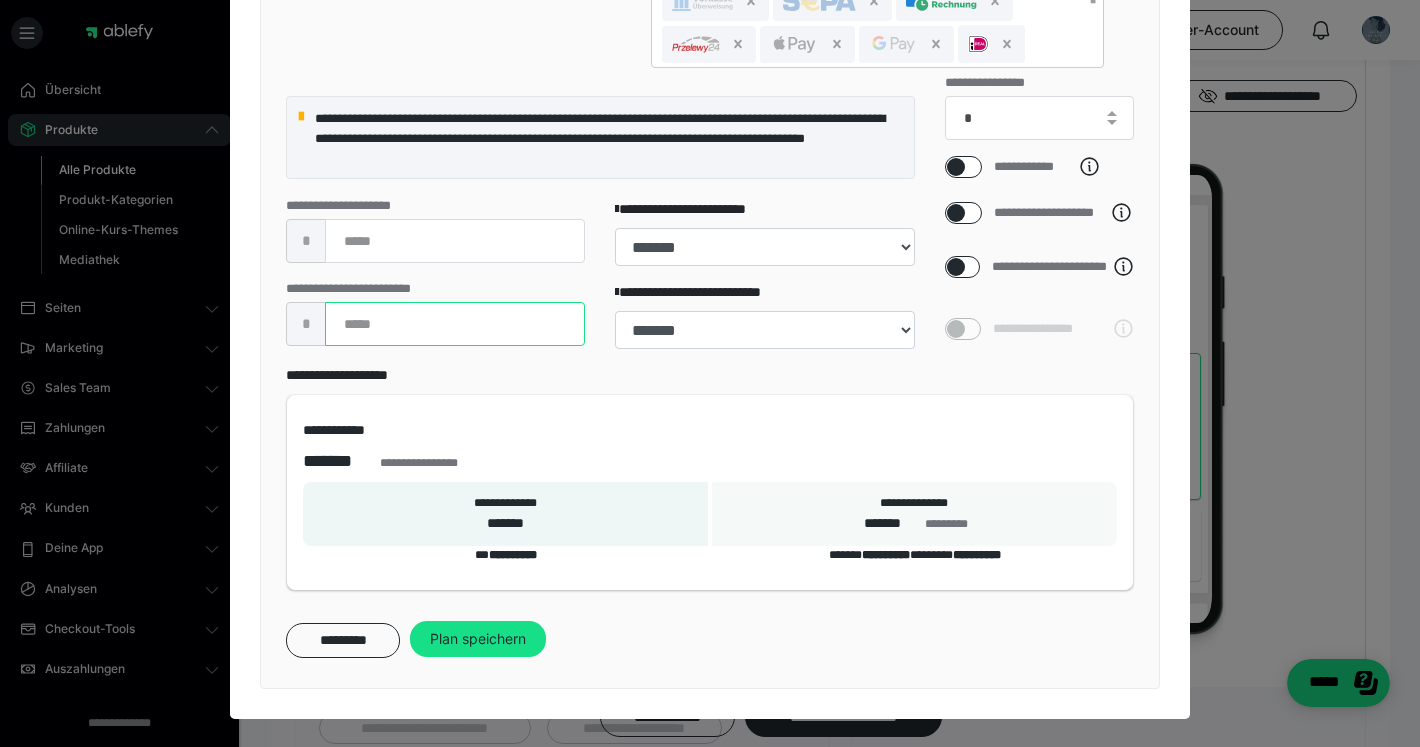 scroll, scrollTop: 594, scrollLeft: 0, axis: vertical 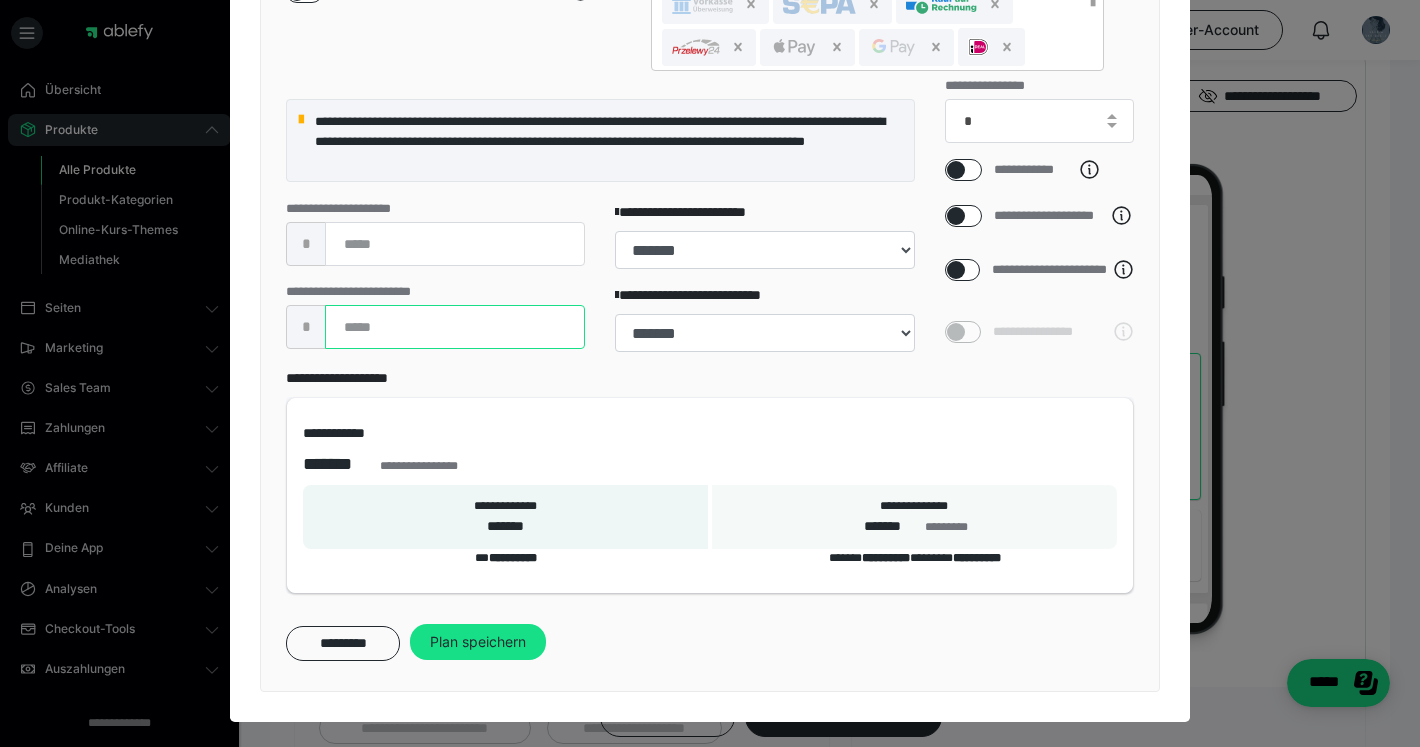 type on "***" 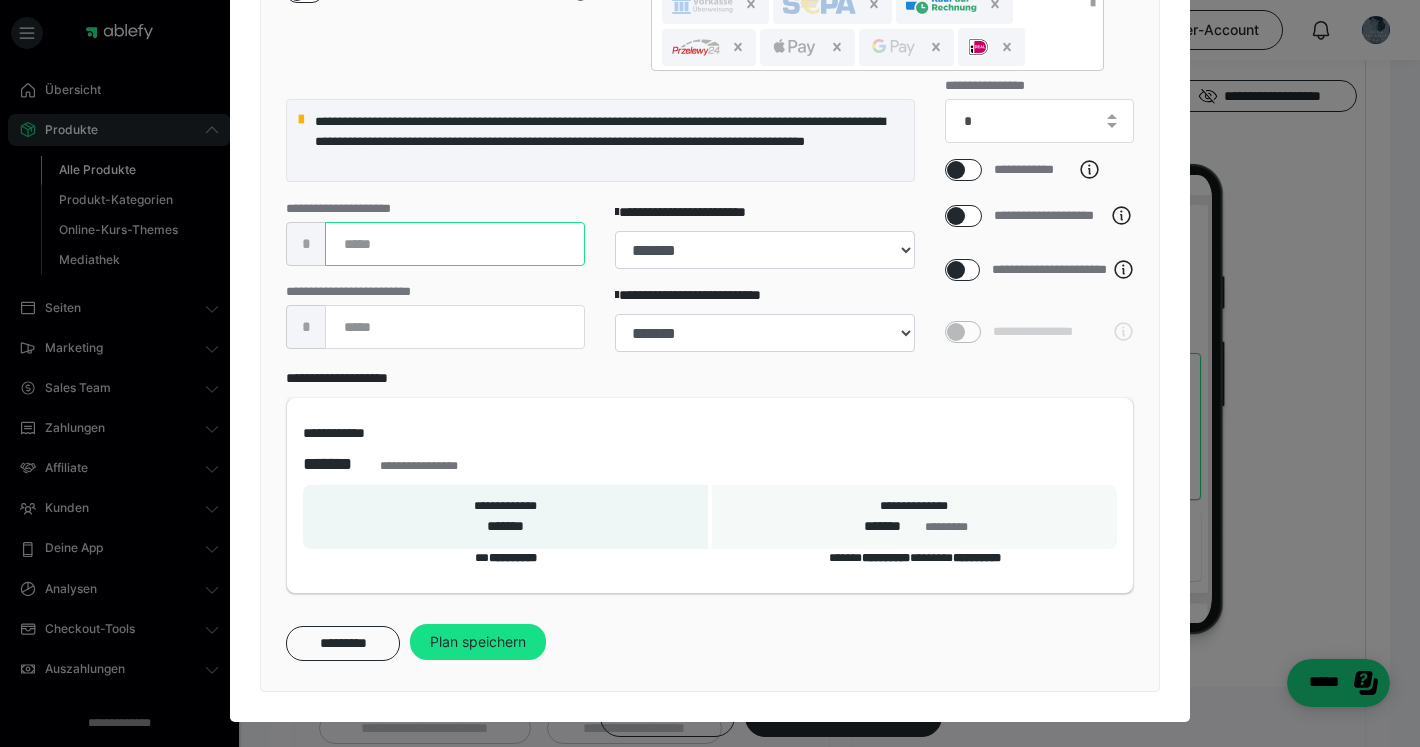 click on "***" at bounding box center (455, 244) 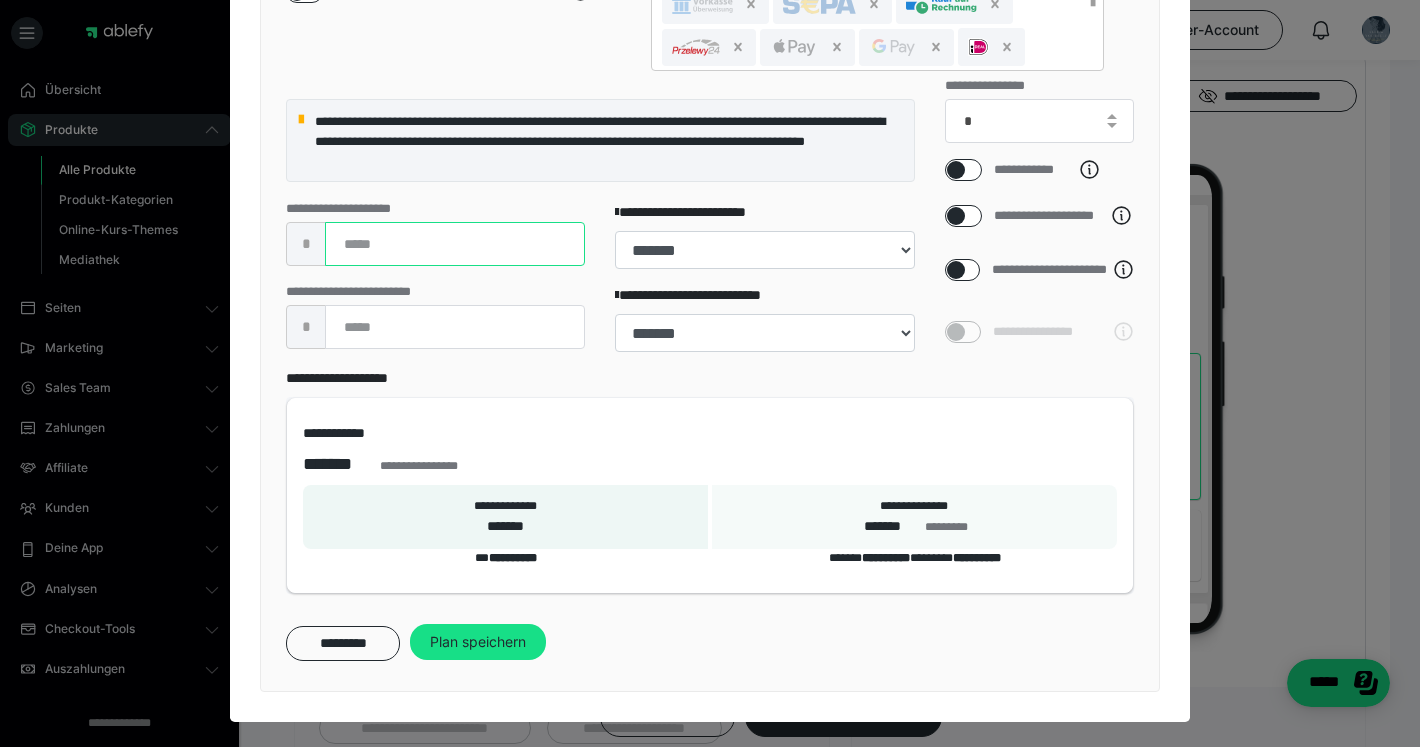 type on "***" 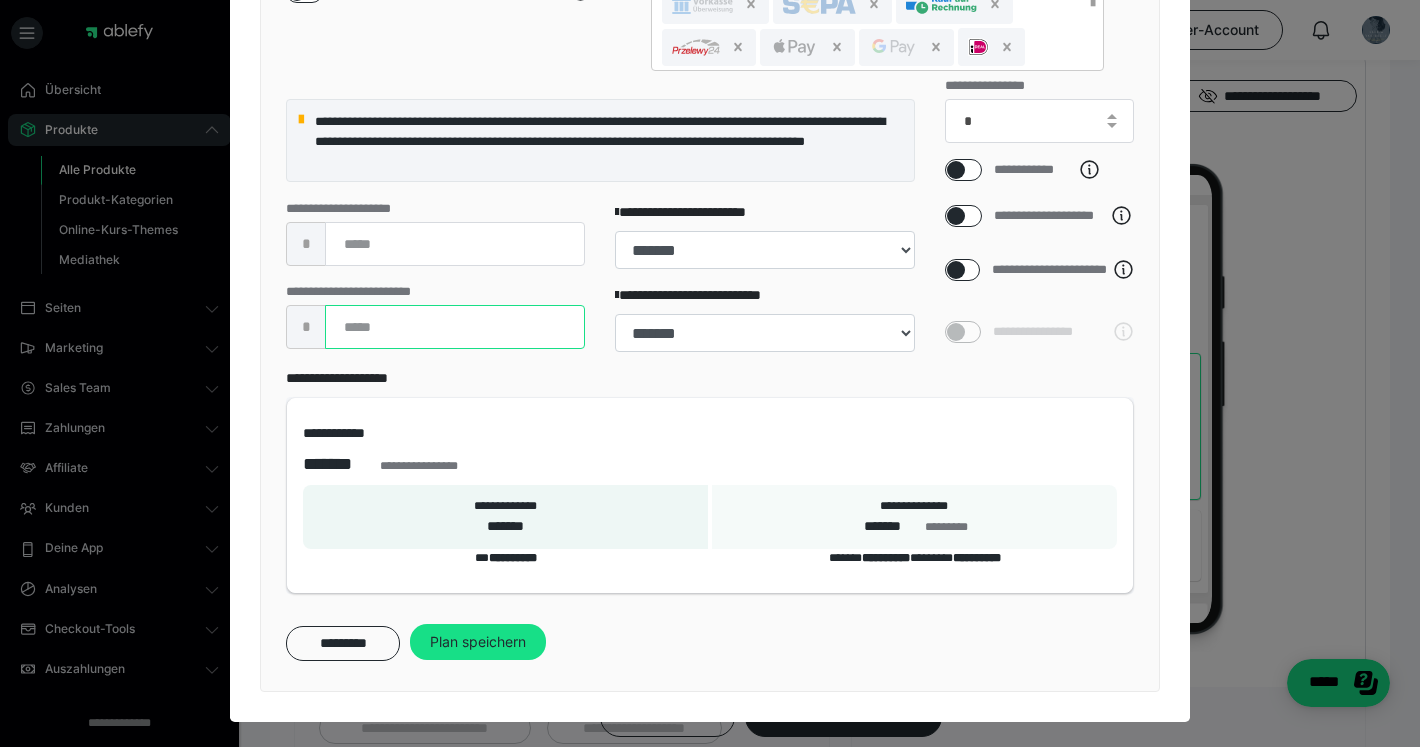 click on "***" at bounding box center [455, 327] 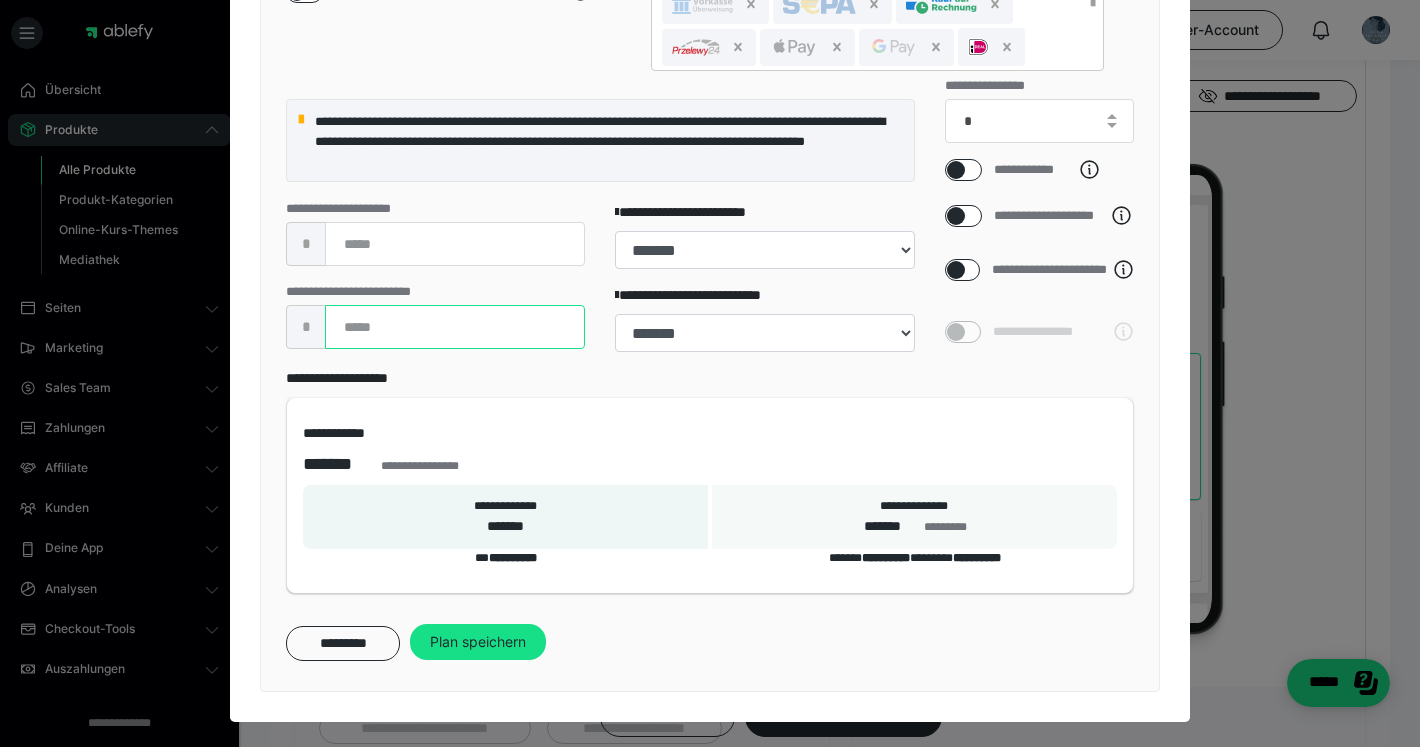 type on "***" 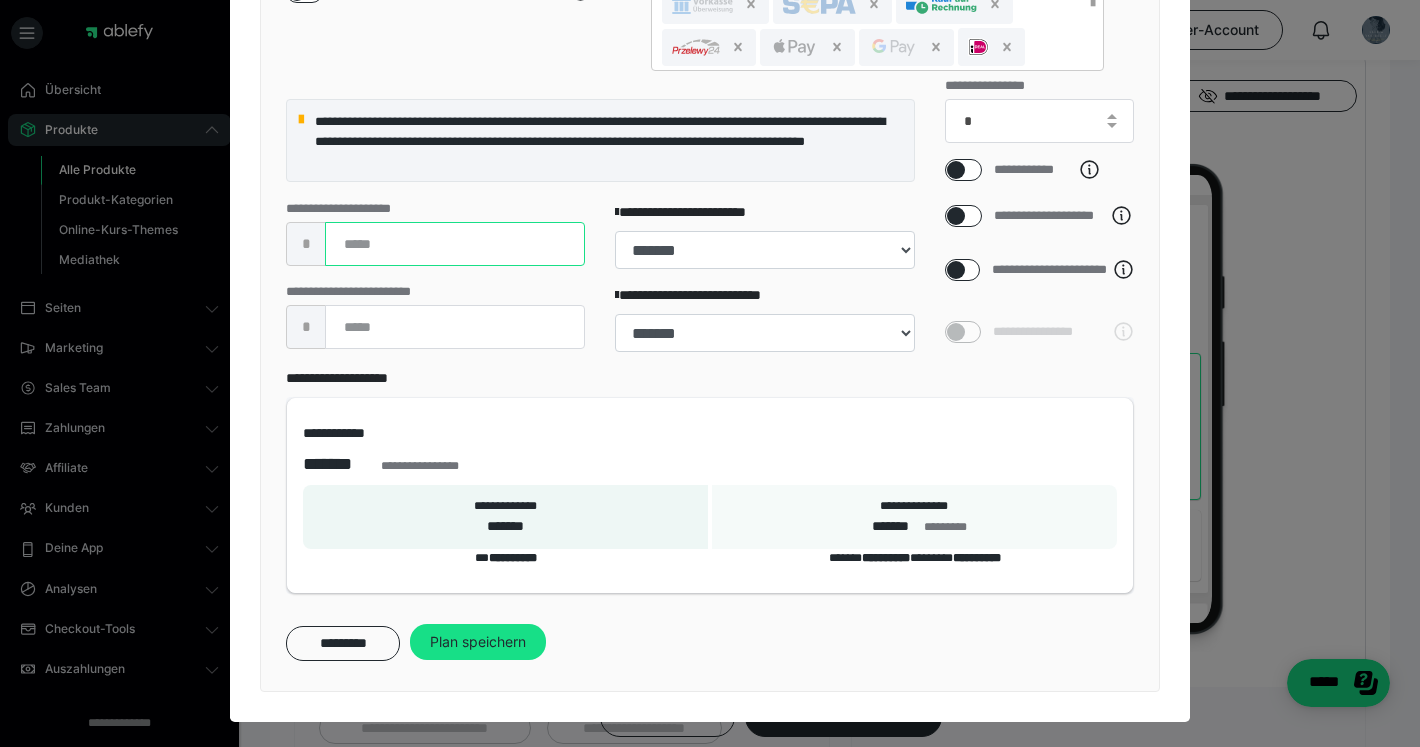 click on "***" at bounding box center (455, 244) 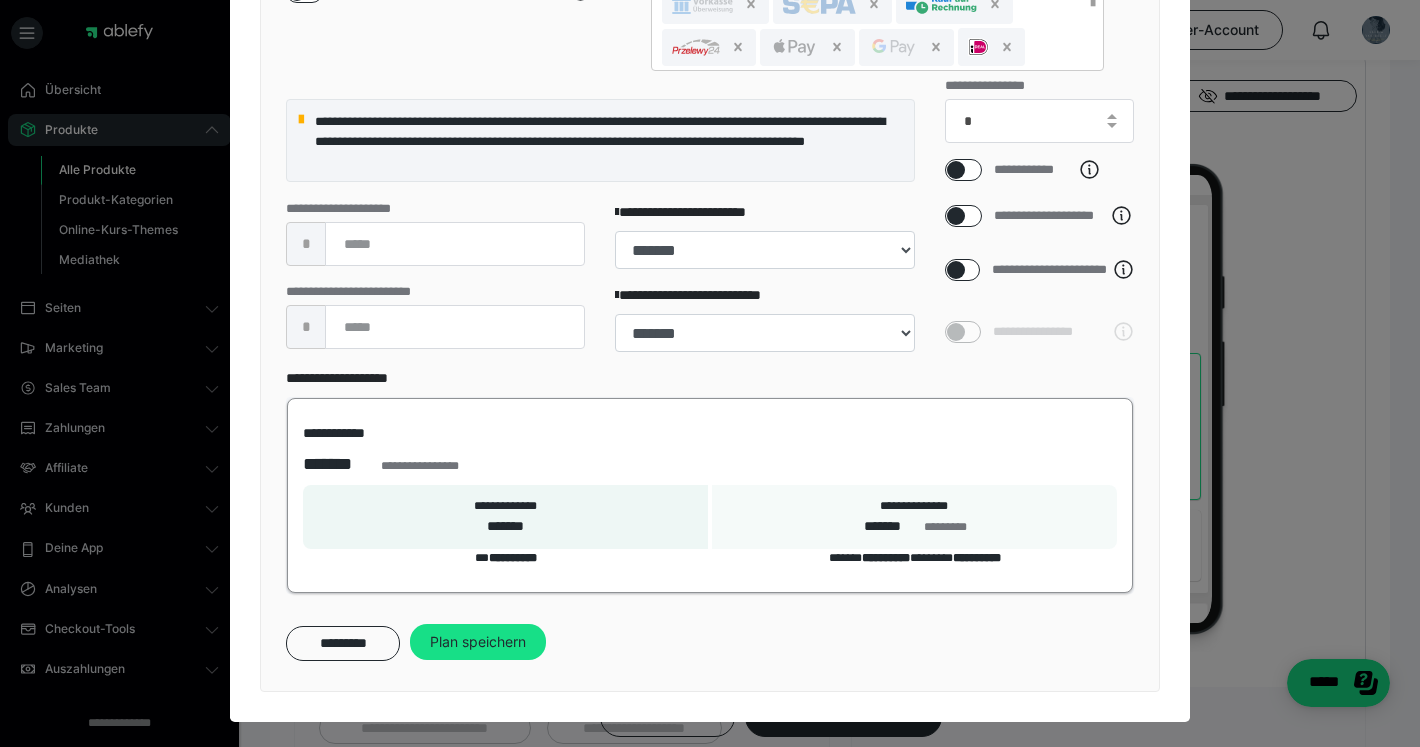 click on "**********" at bounding box center (710, 495) 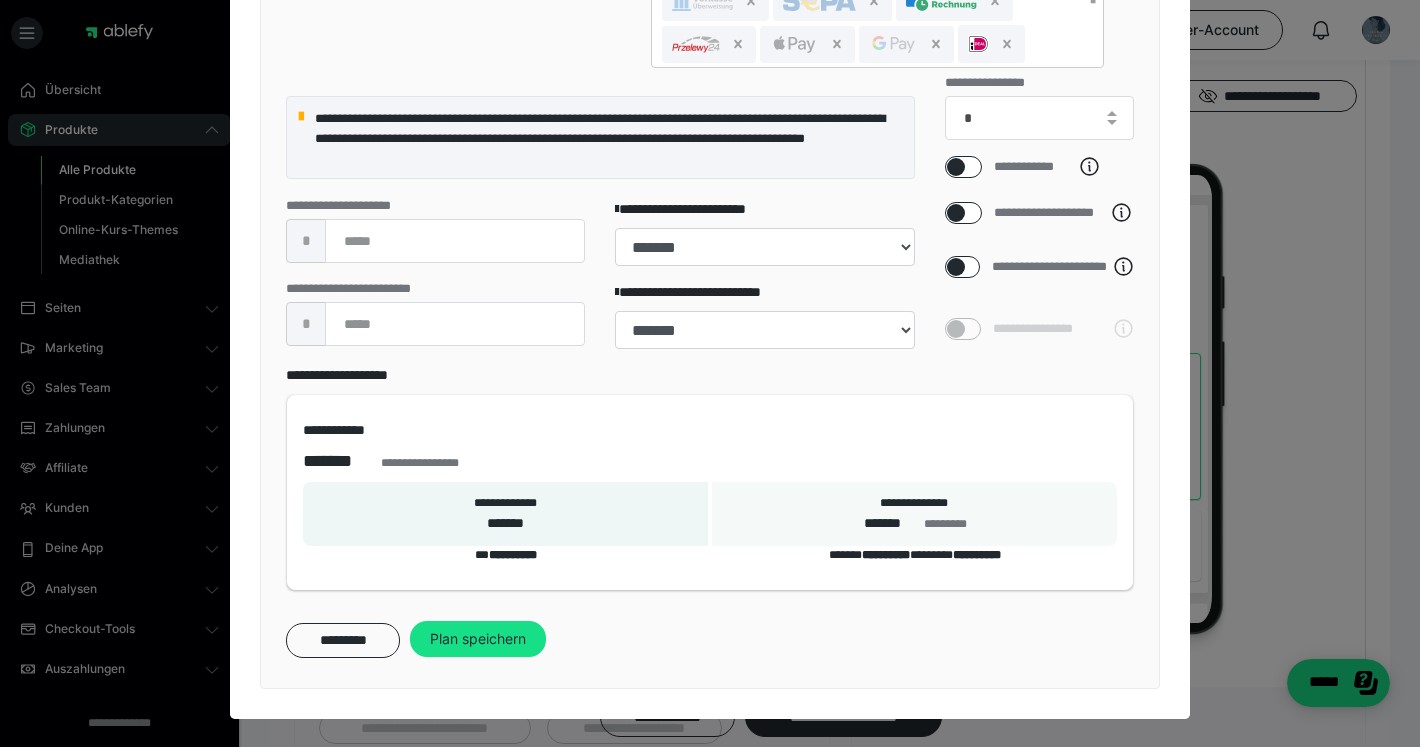 scroll, scrollTop: 622, scrollLeft: 0, axis: vertical 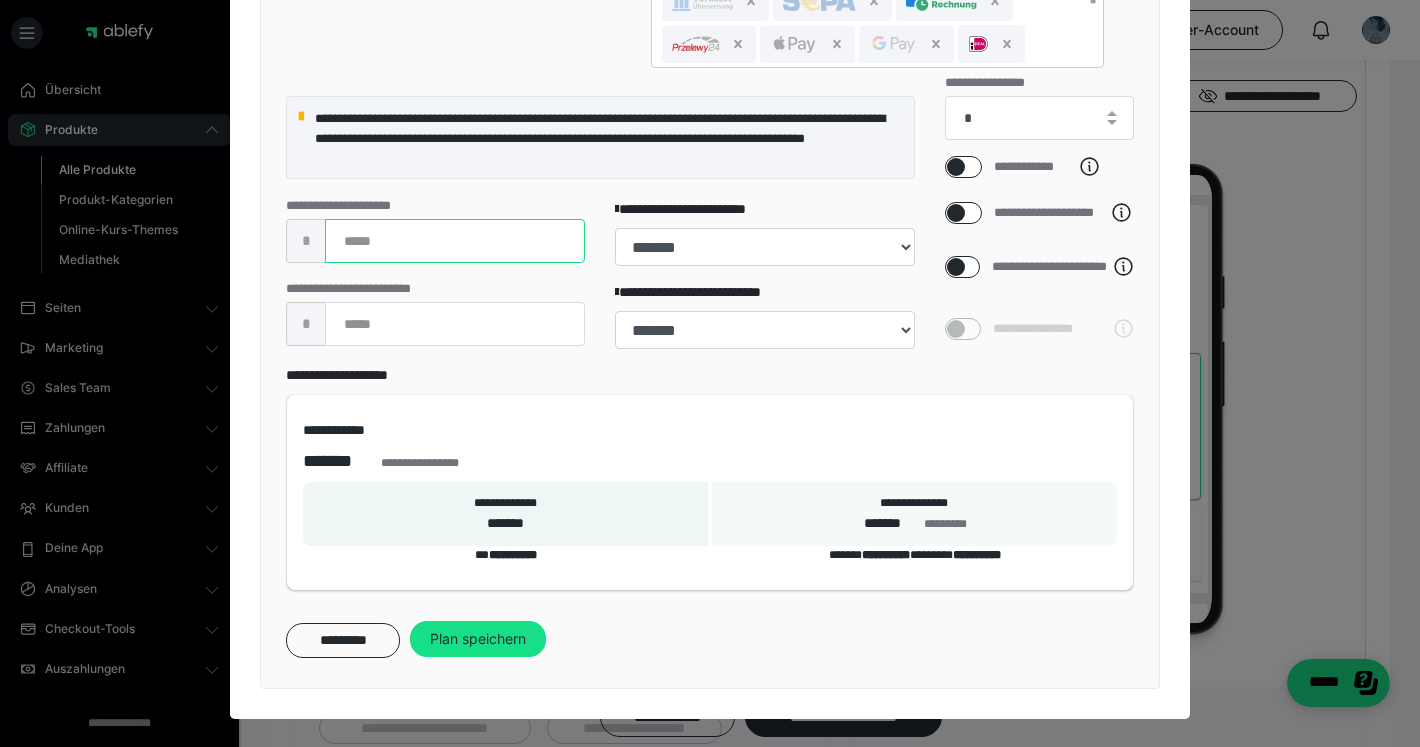click on "***" at bounding box center [455, 241] 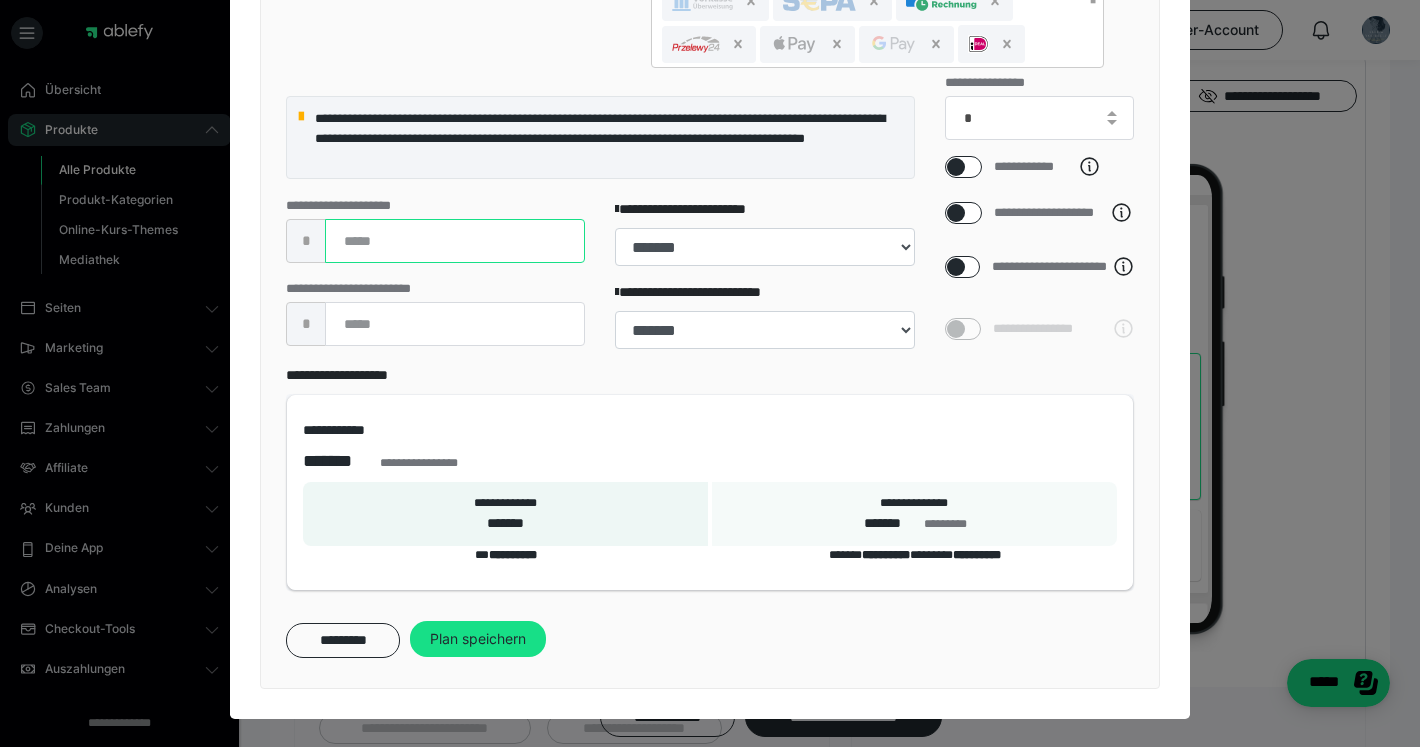 type on "***" 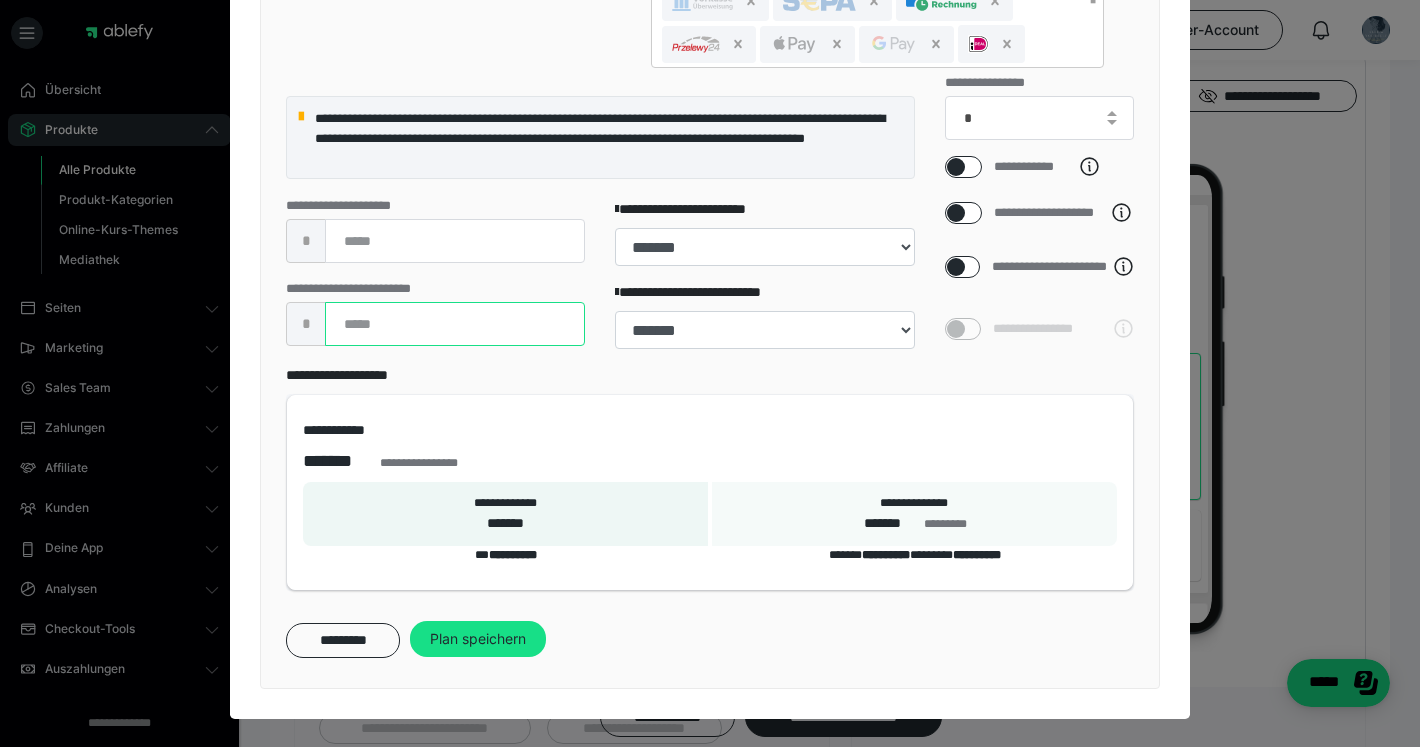 click on "***" at bounding box center (455, 324) 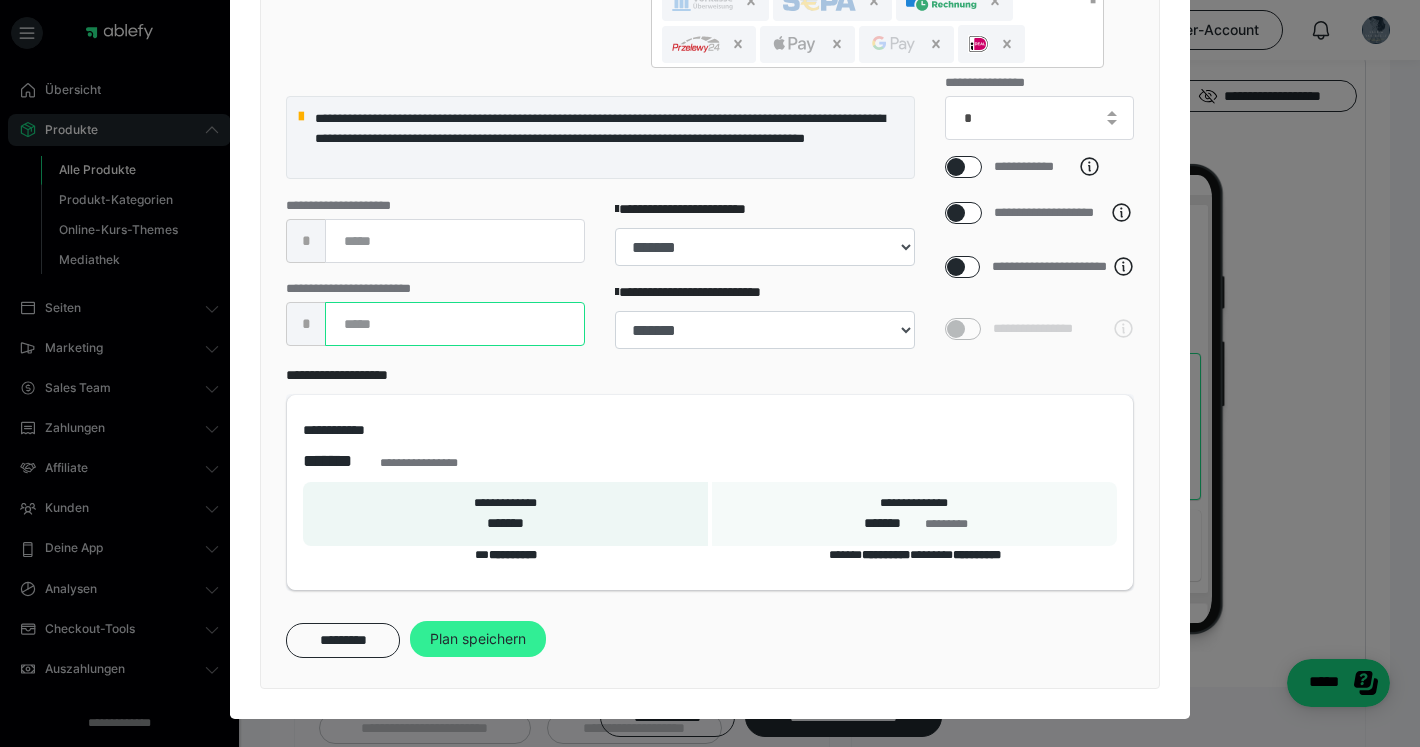 type on "***" 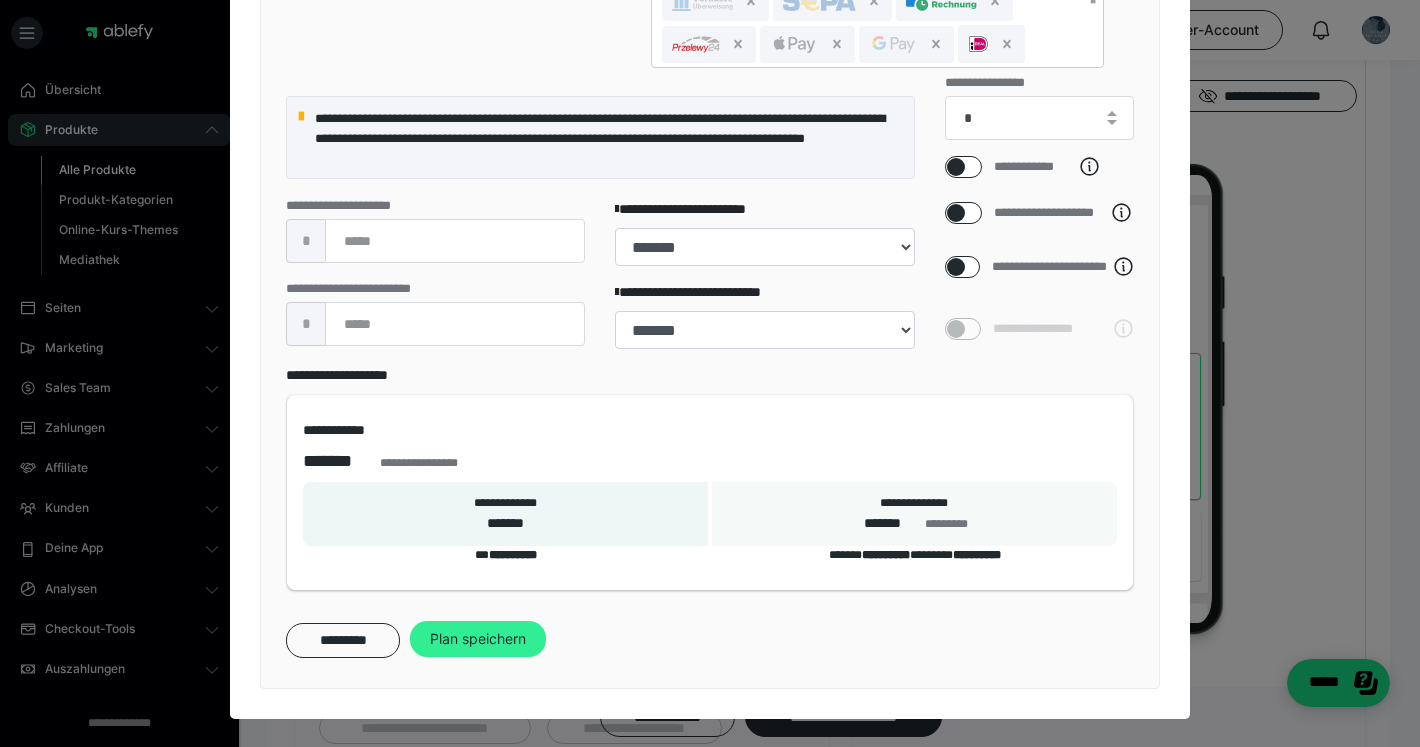 click on "Plan speichern" at bounding box center (478, 639) 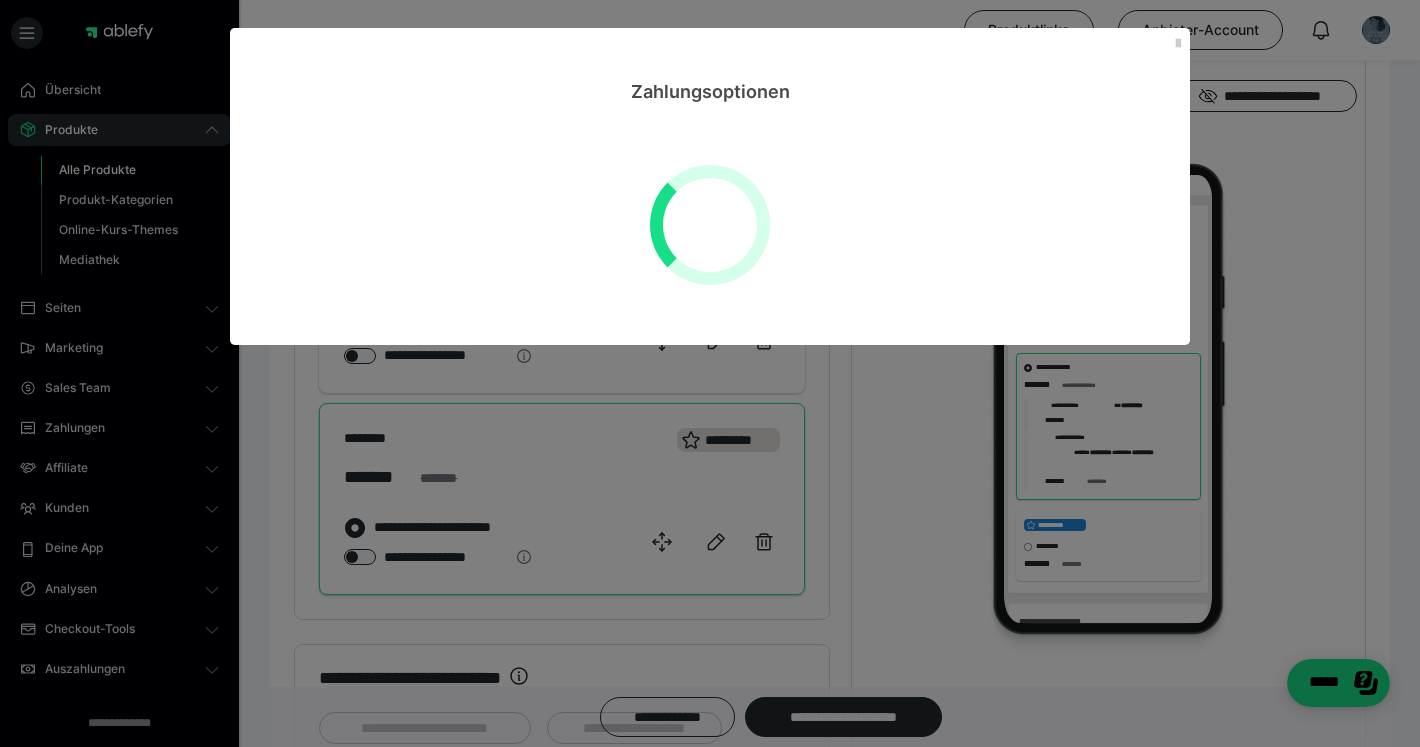 select on "**" 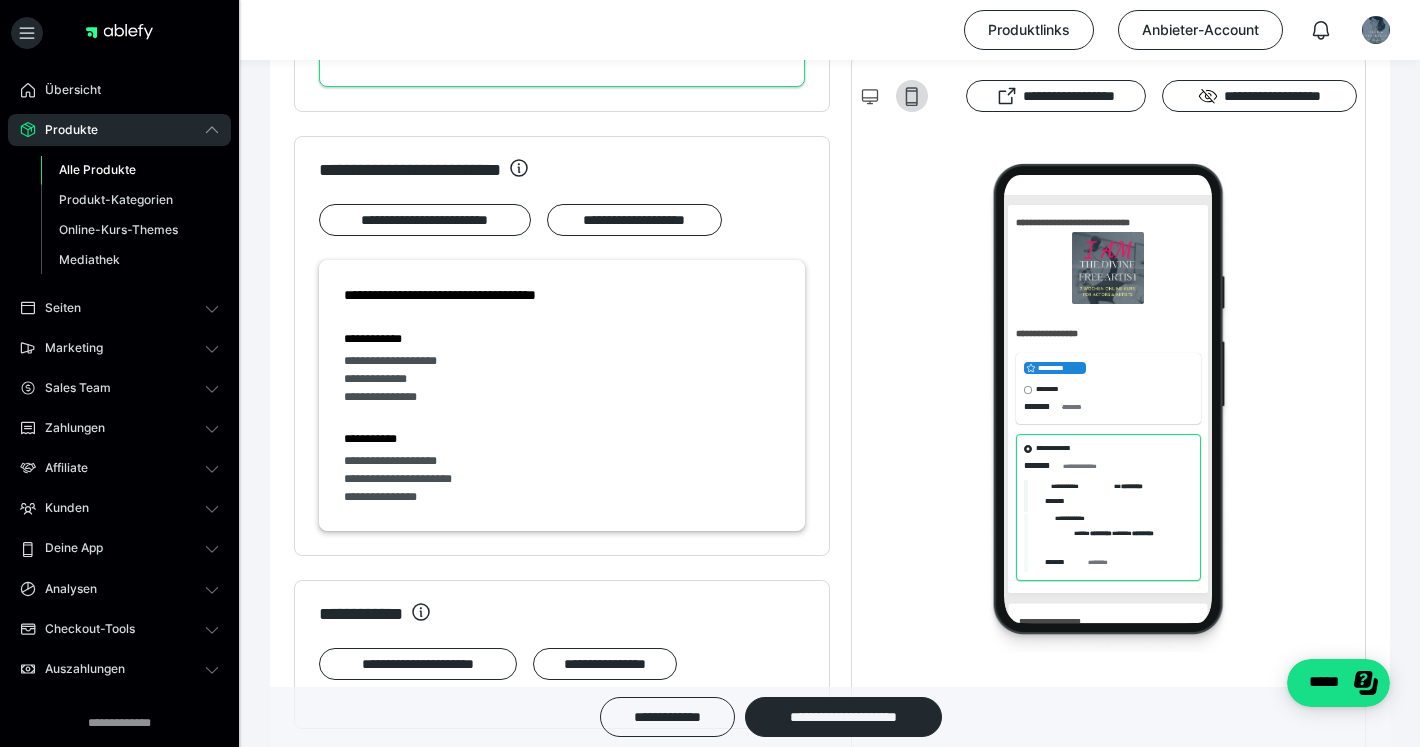 scroll, scrollTop: 1390, scrollLeft: 0, axis: vertical 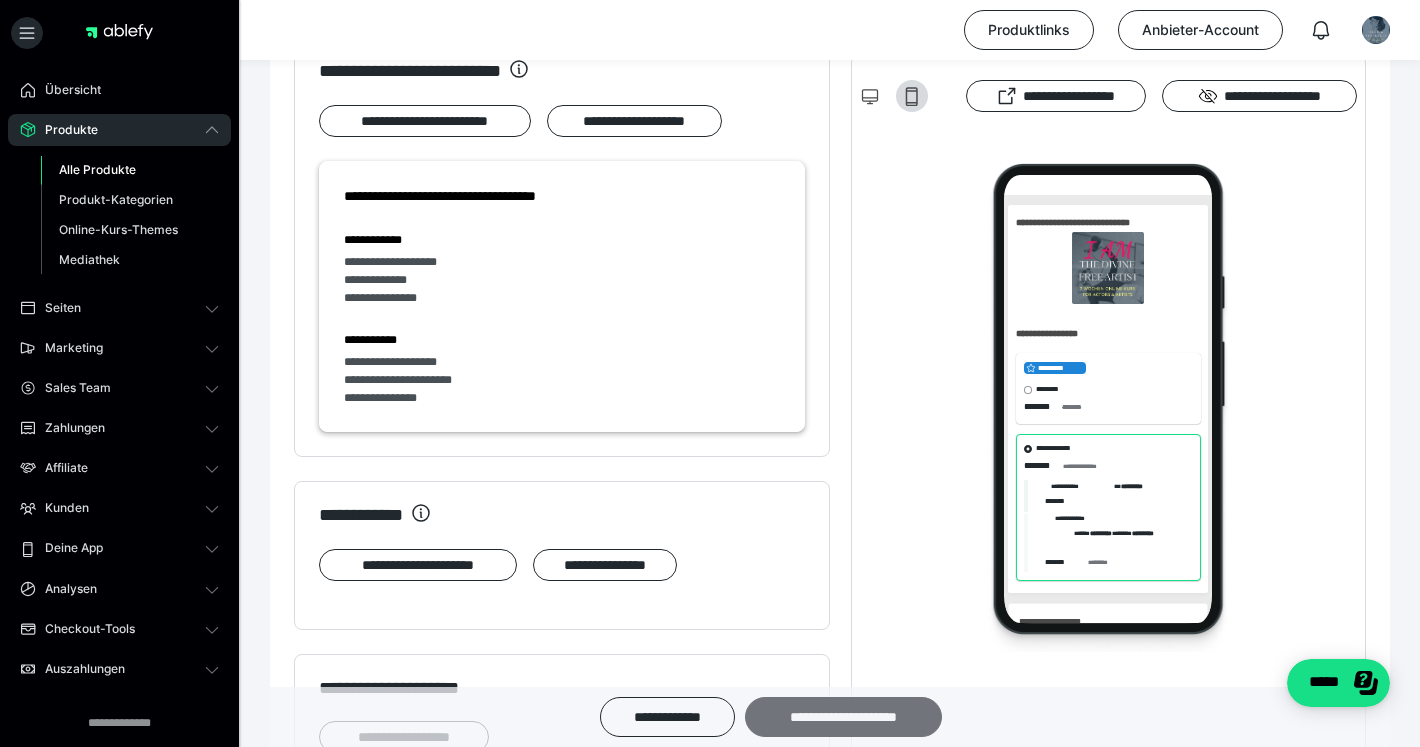 click on "**********" at bounding box center (843, 717) 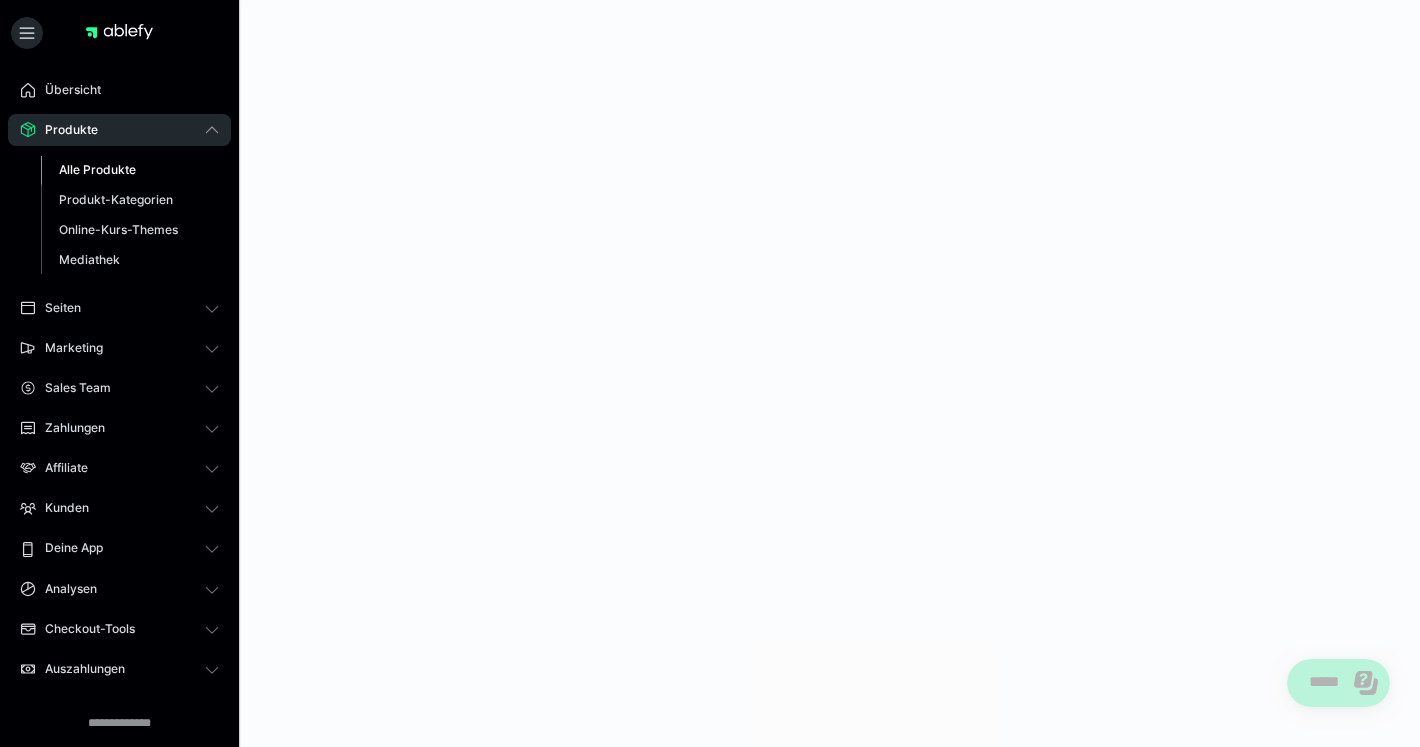 scroll, scrollTop: 0, scrollLeft: 0, axis: both 